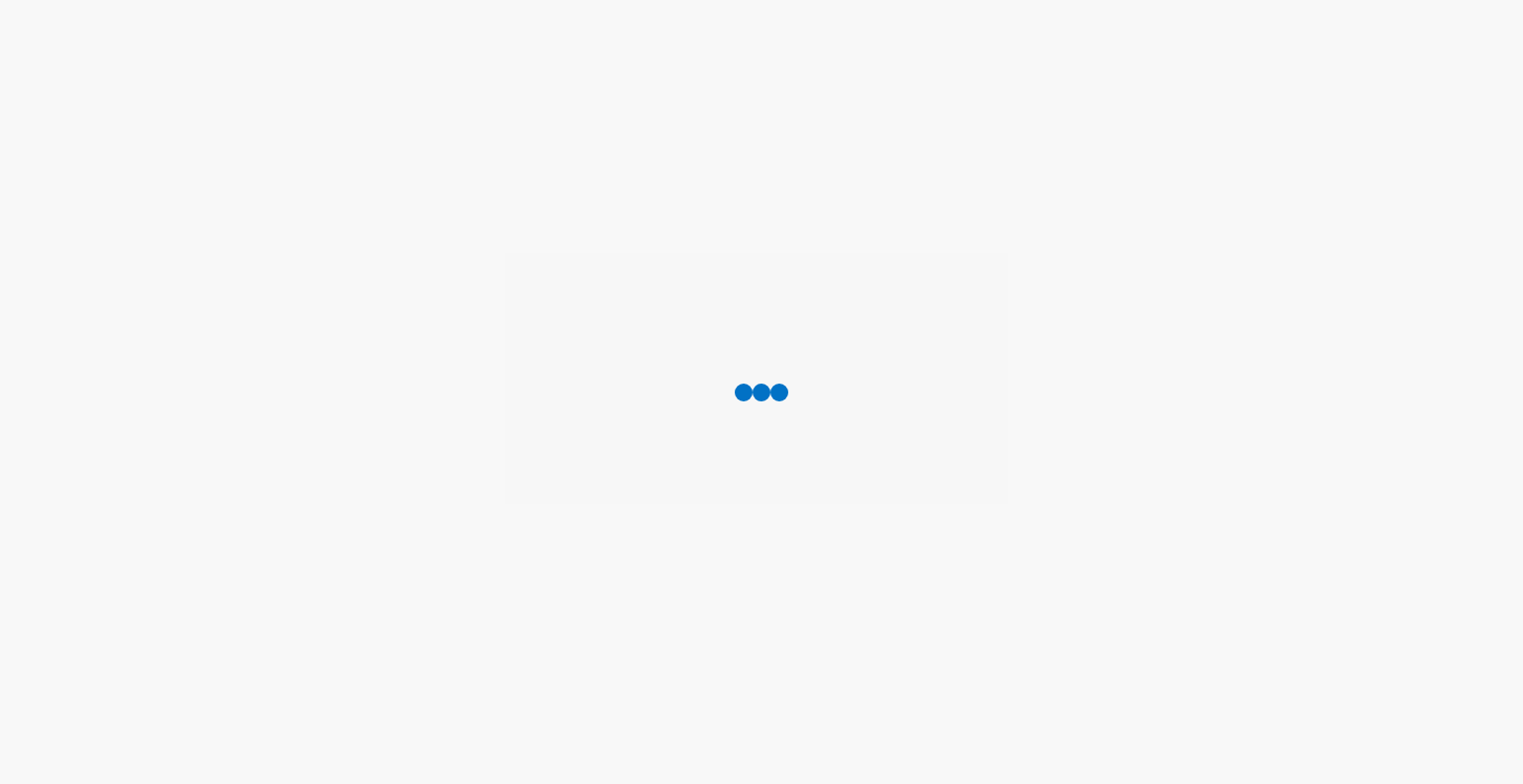 scroll, scrollTop: 0, scrollLeft: 0, axis: both 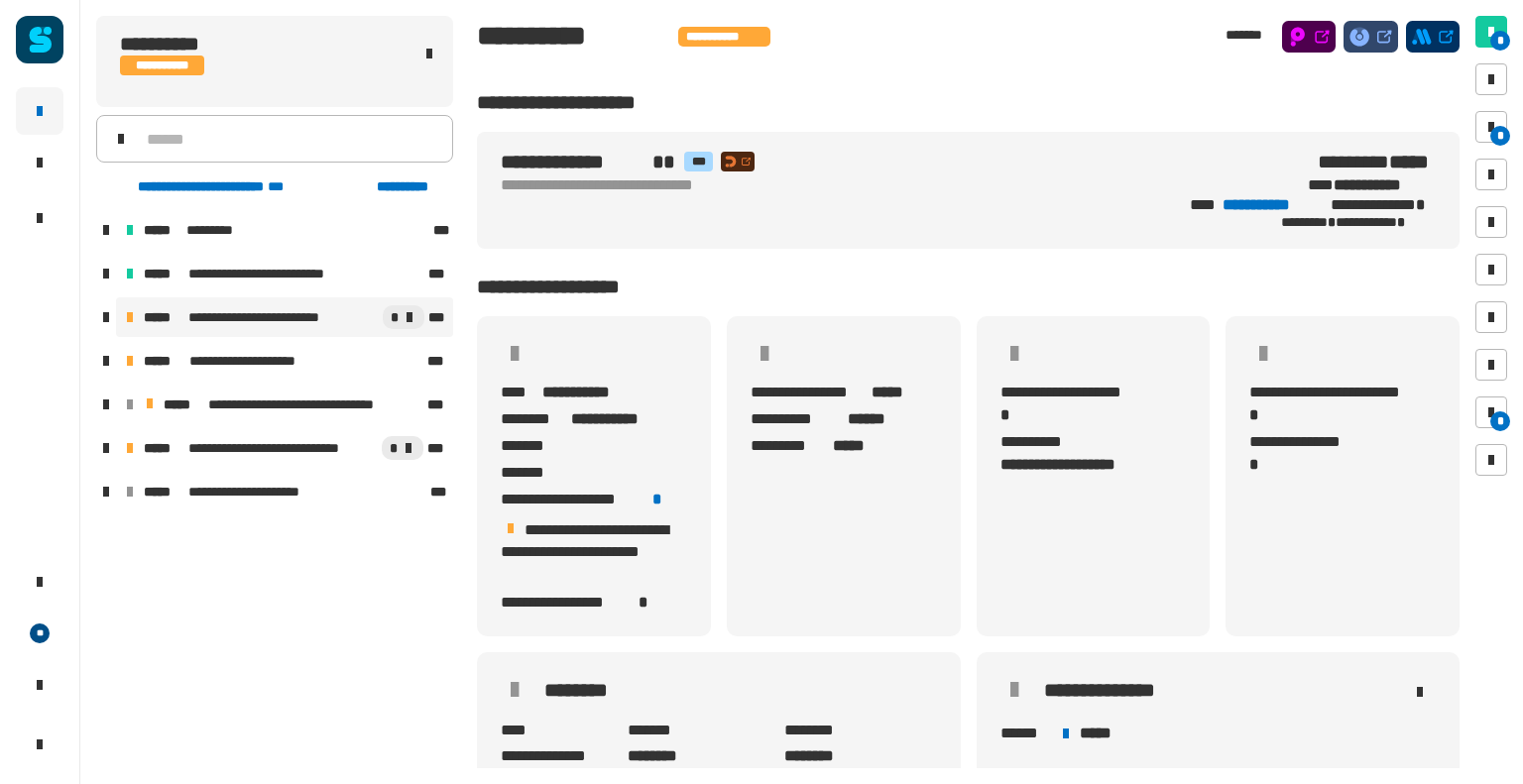 click on "**********" at bounding box center [269, 317] 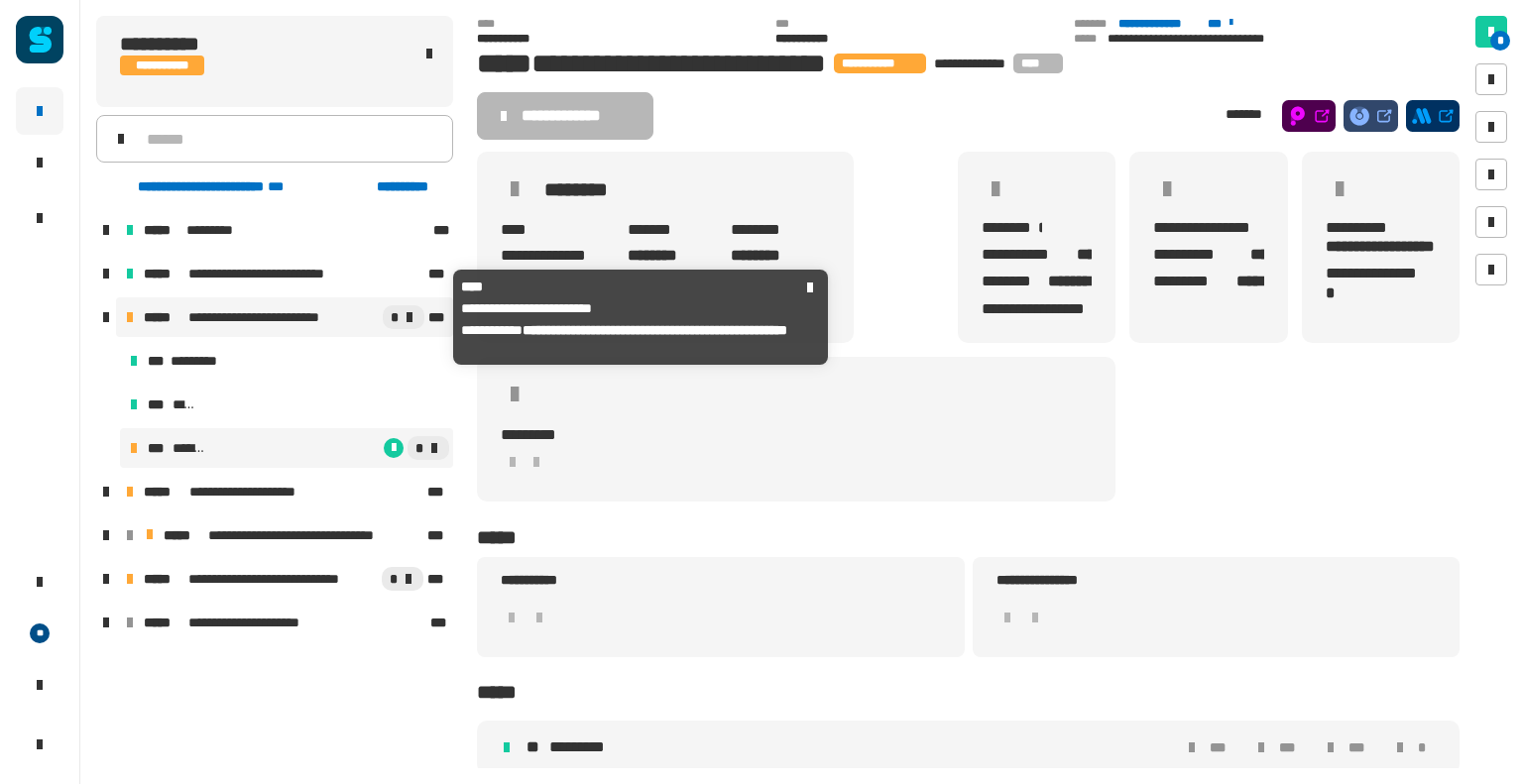 click on "*" at bounding box center [330, 448] 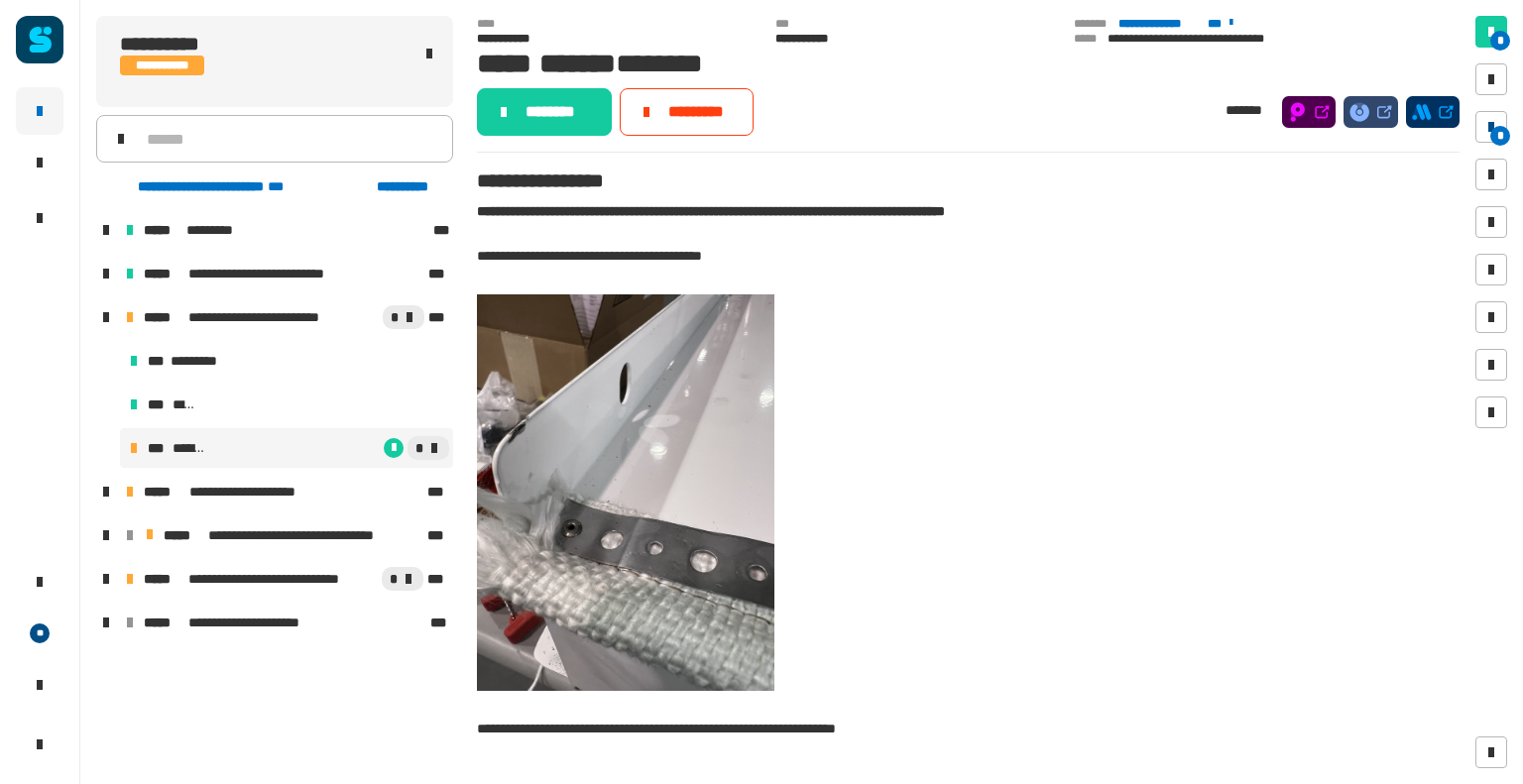 click on "*" at bounding box center (1500, 136) 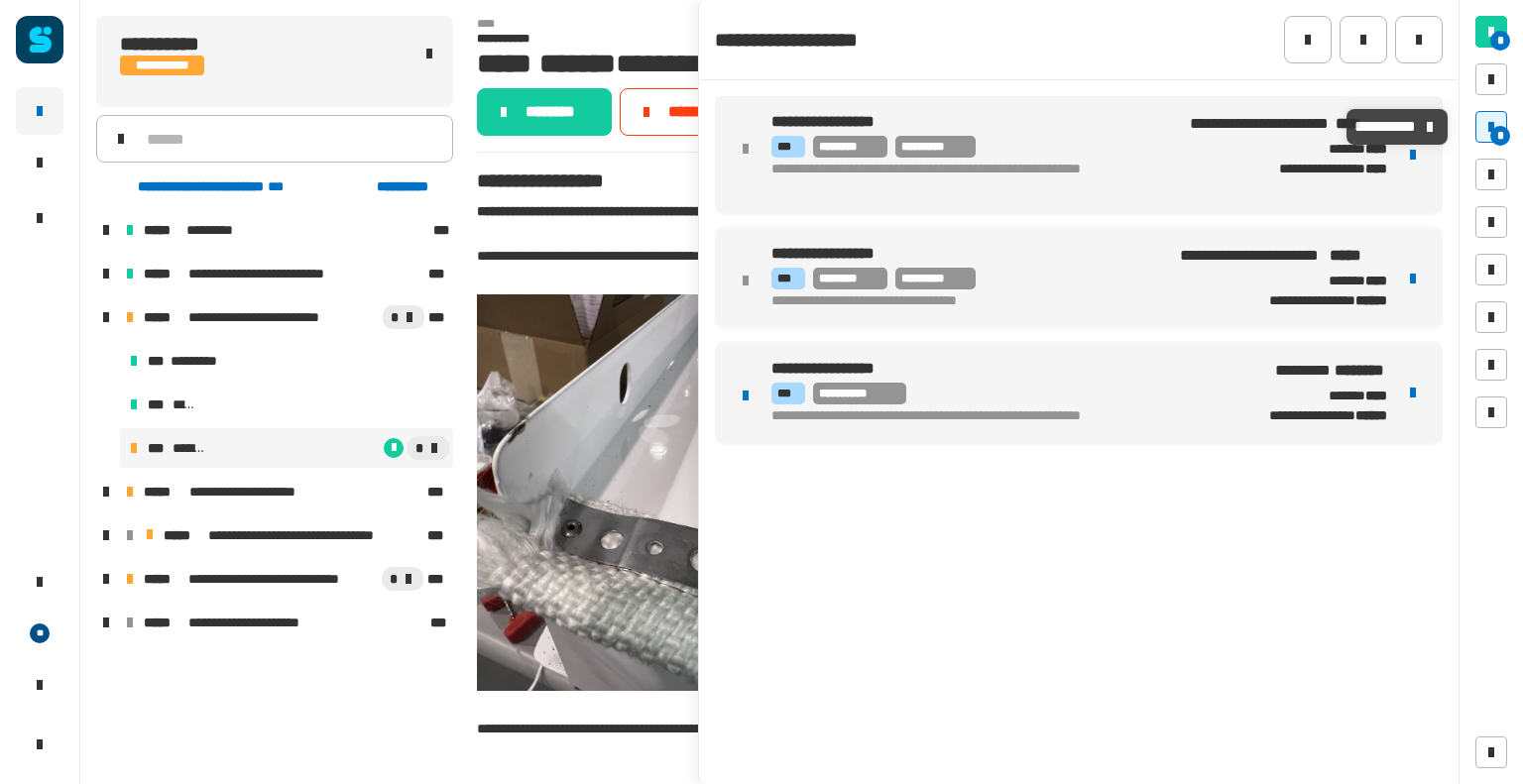 click on "**********" at bounding box center [1000, 369] 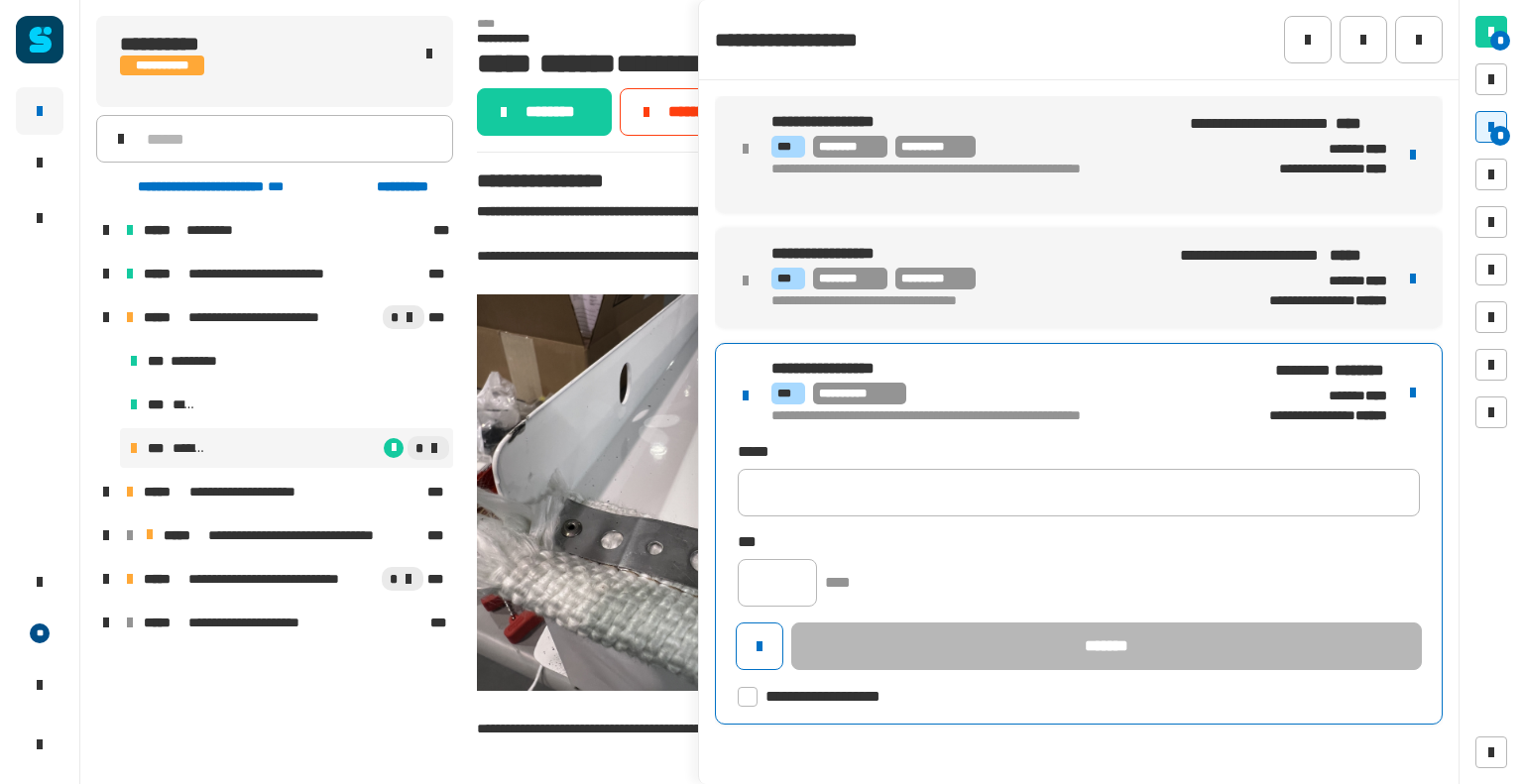 click at bounding box center [1413, 392] 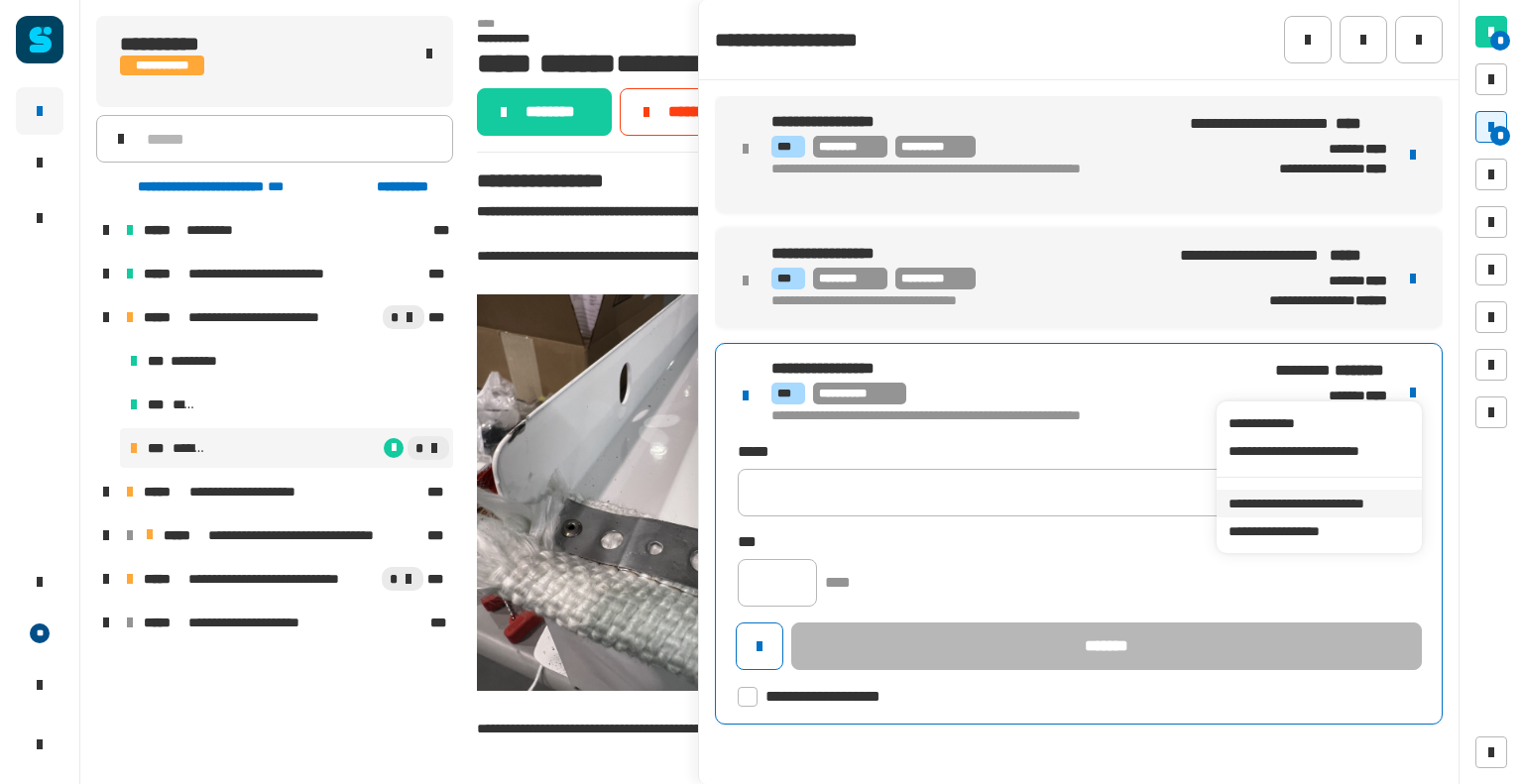 click on "**********" at bounding box center [1319, 504] 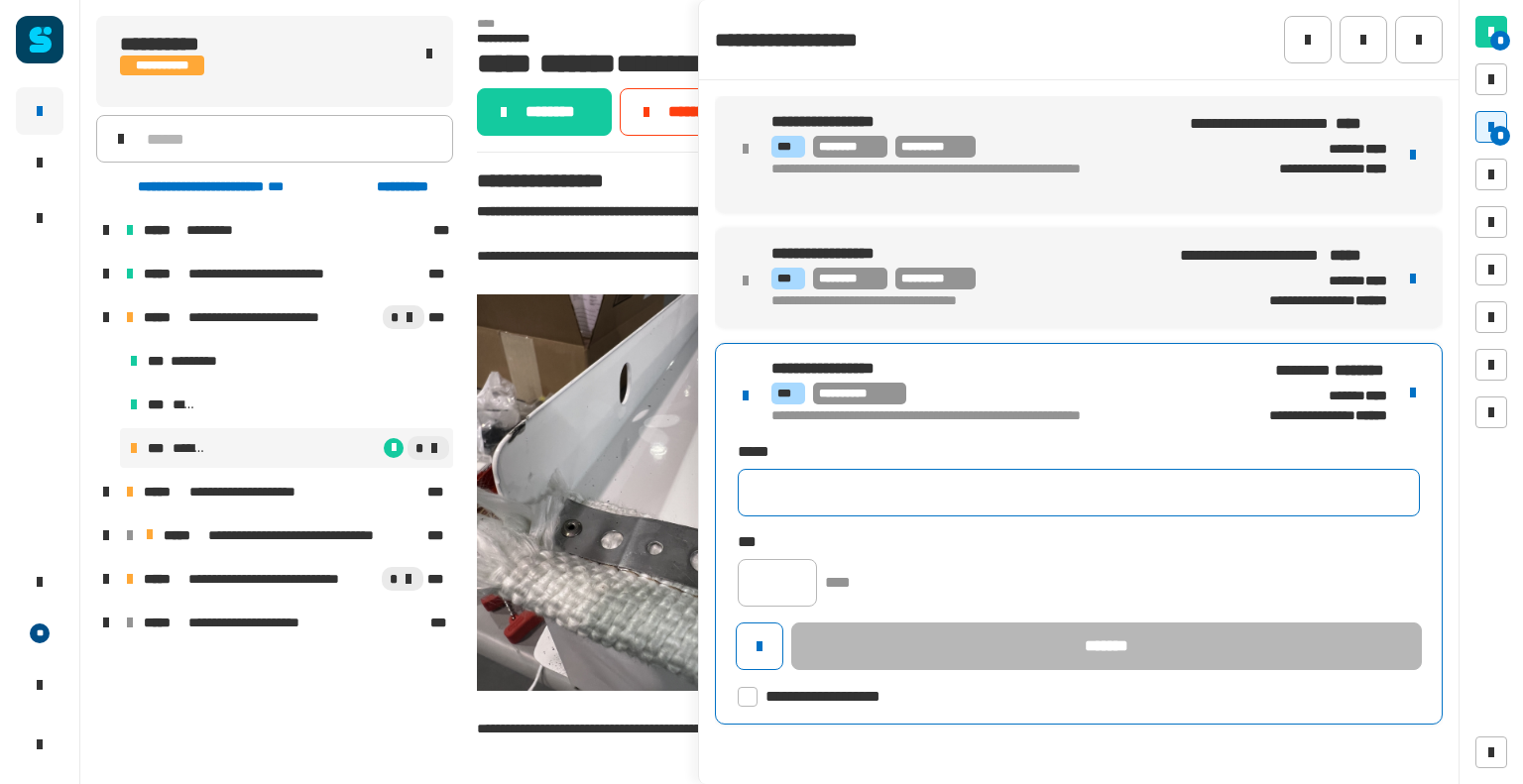 click 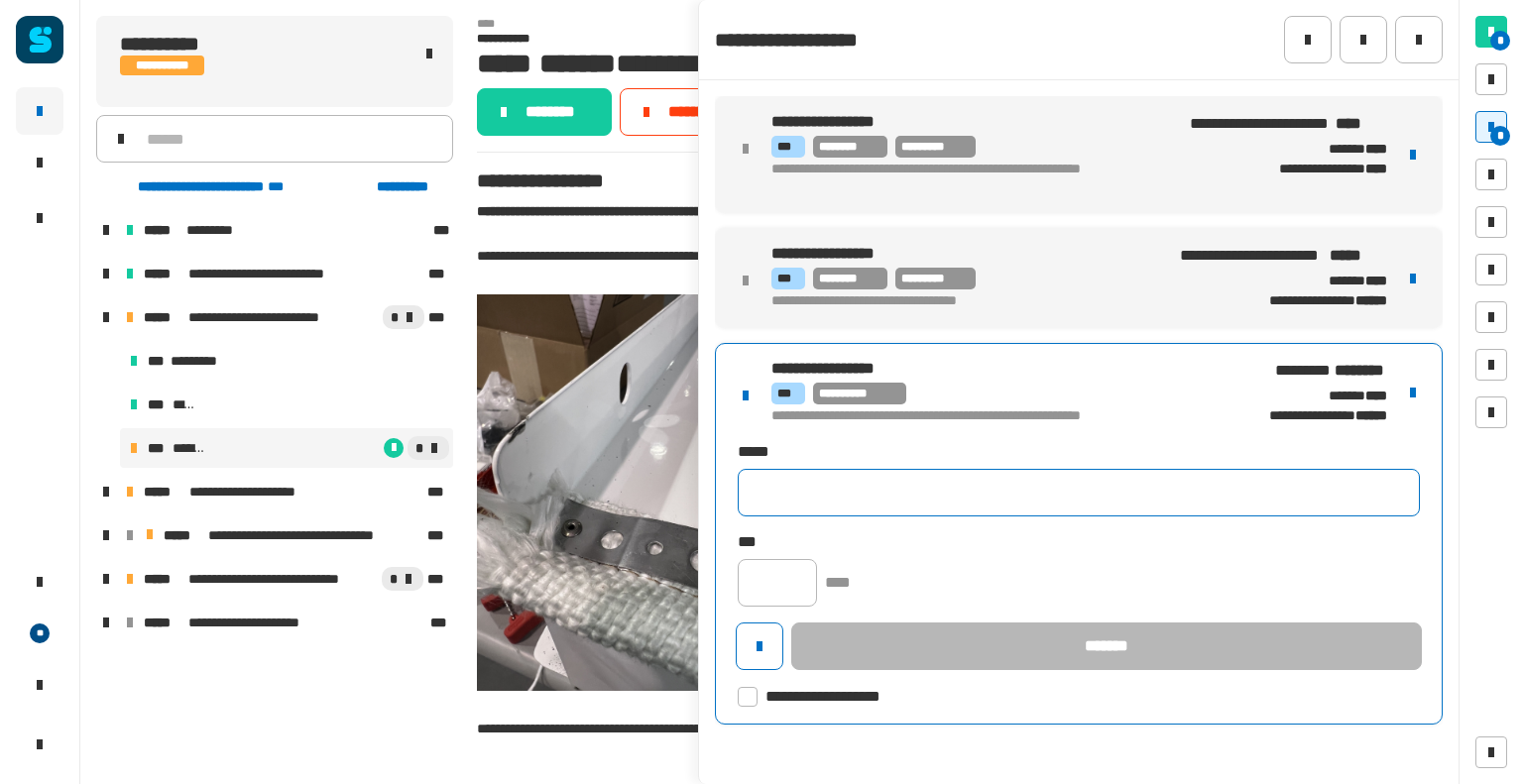 paste on "**********" 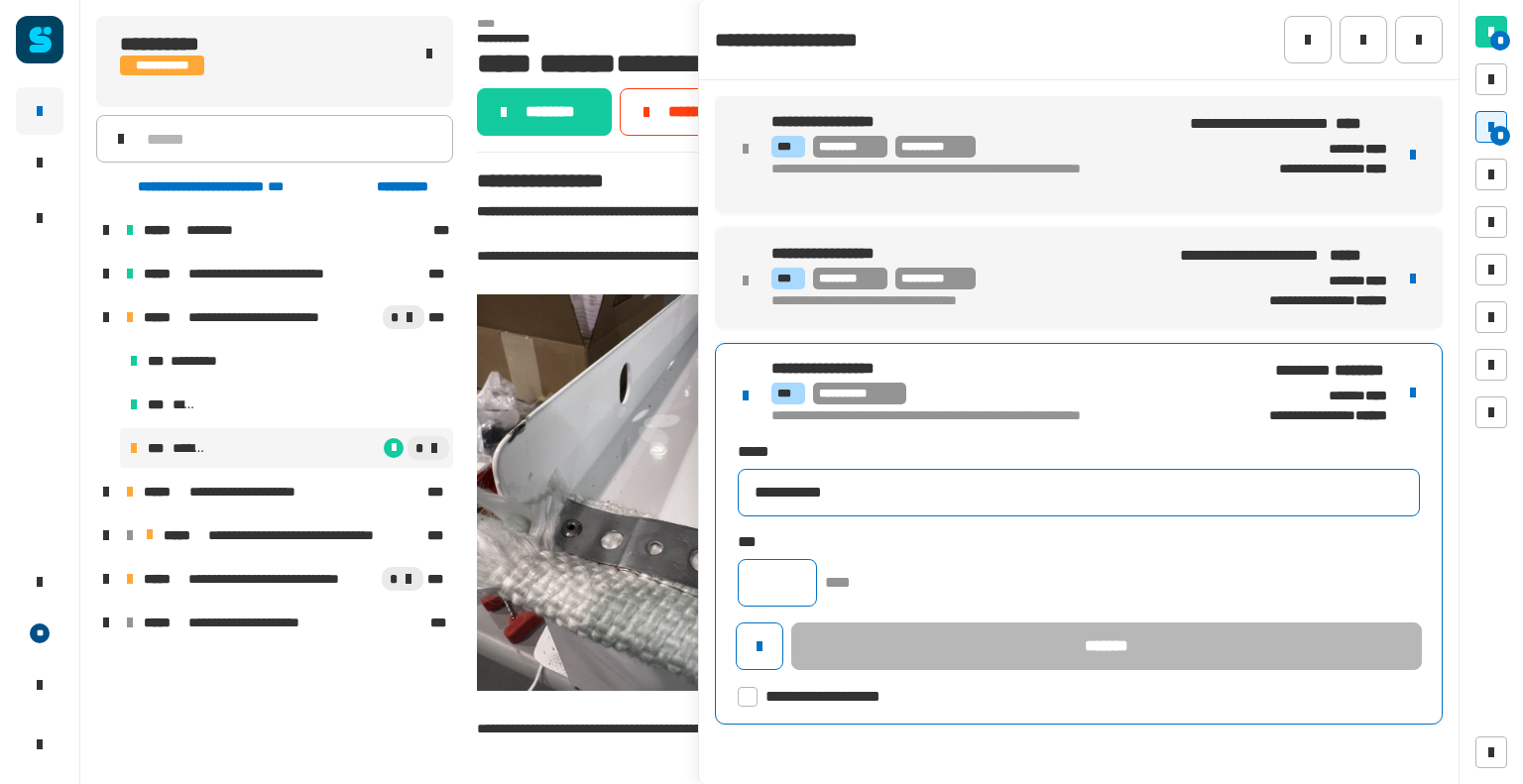 type on "**********" 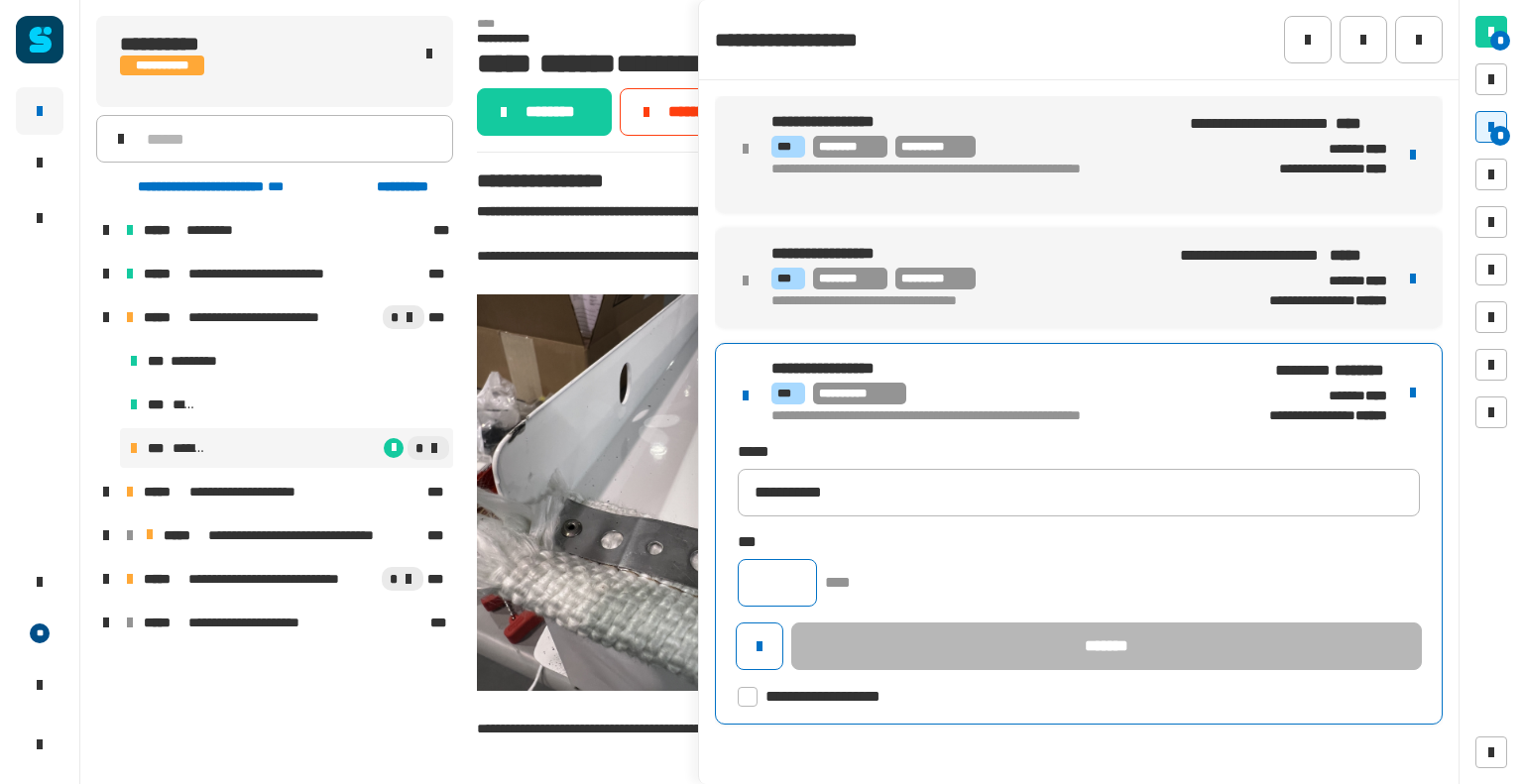click 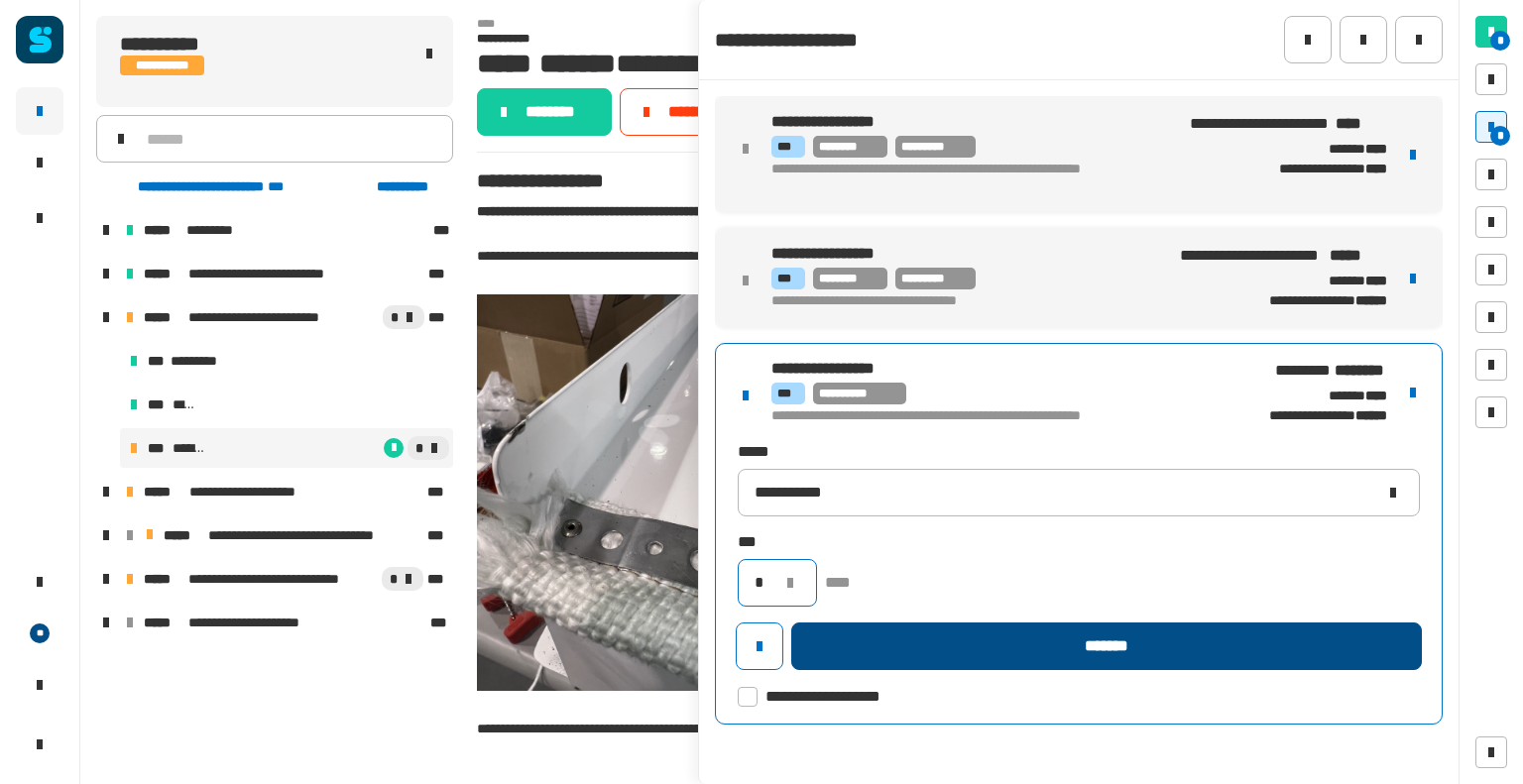 type on "*" 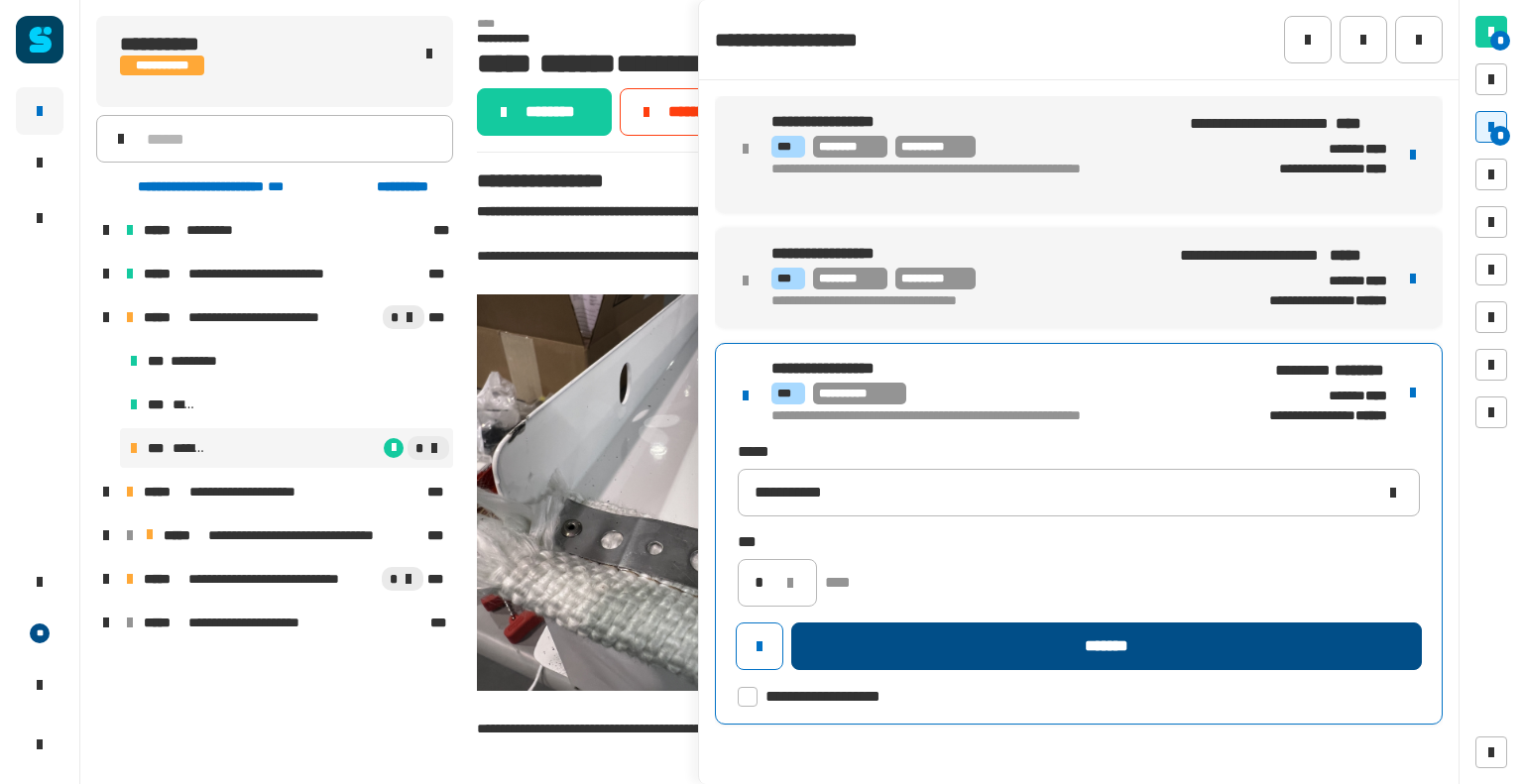 click on "*******" 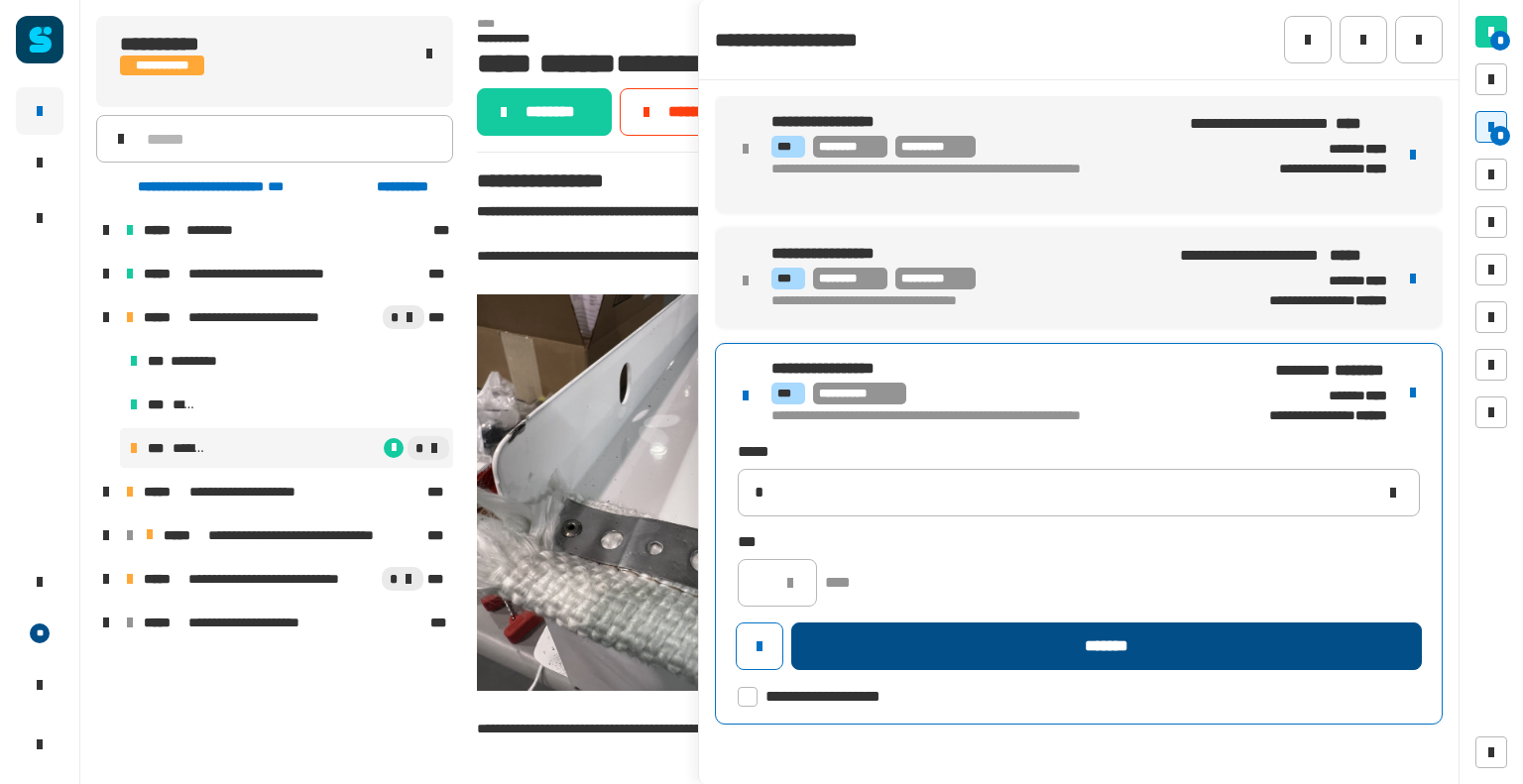 type 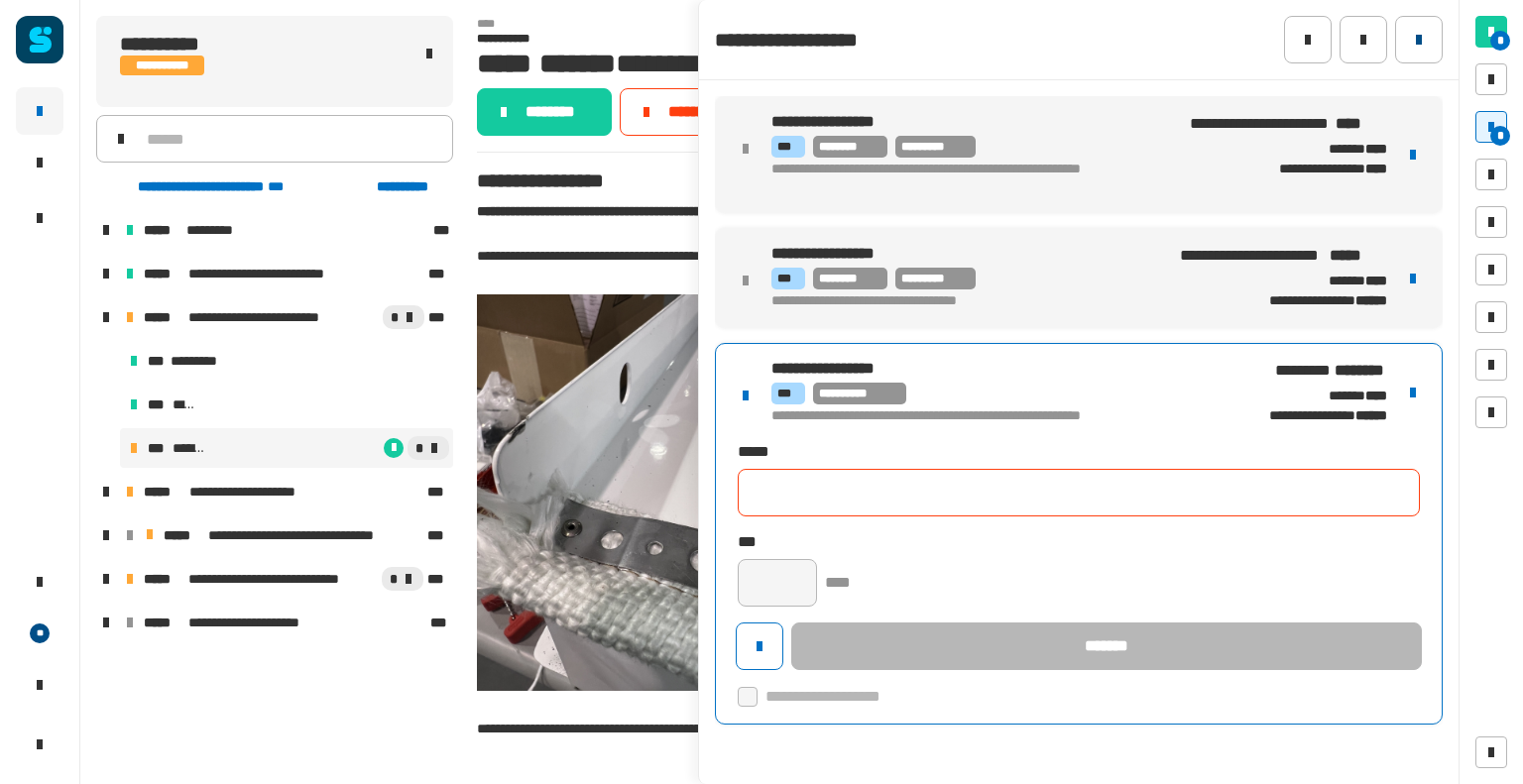 click 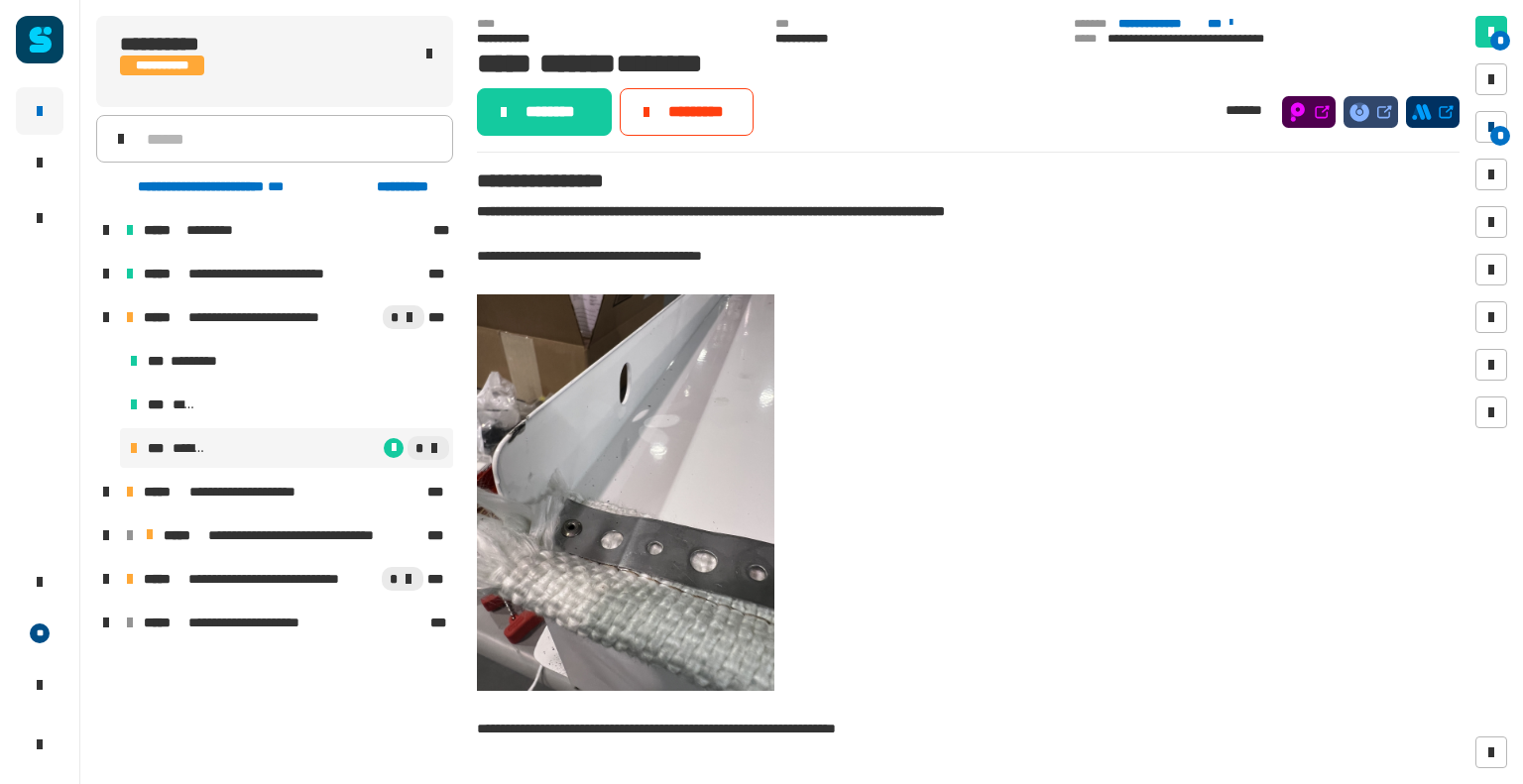 click at bounding box center (1491, 127) 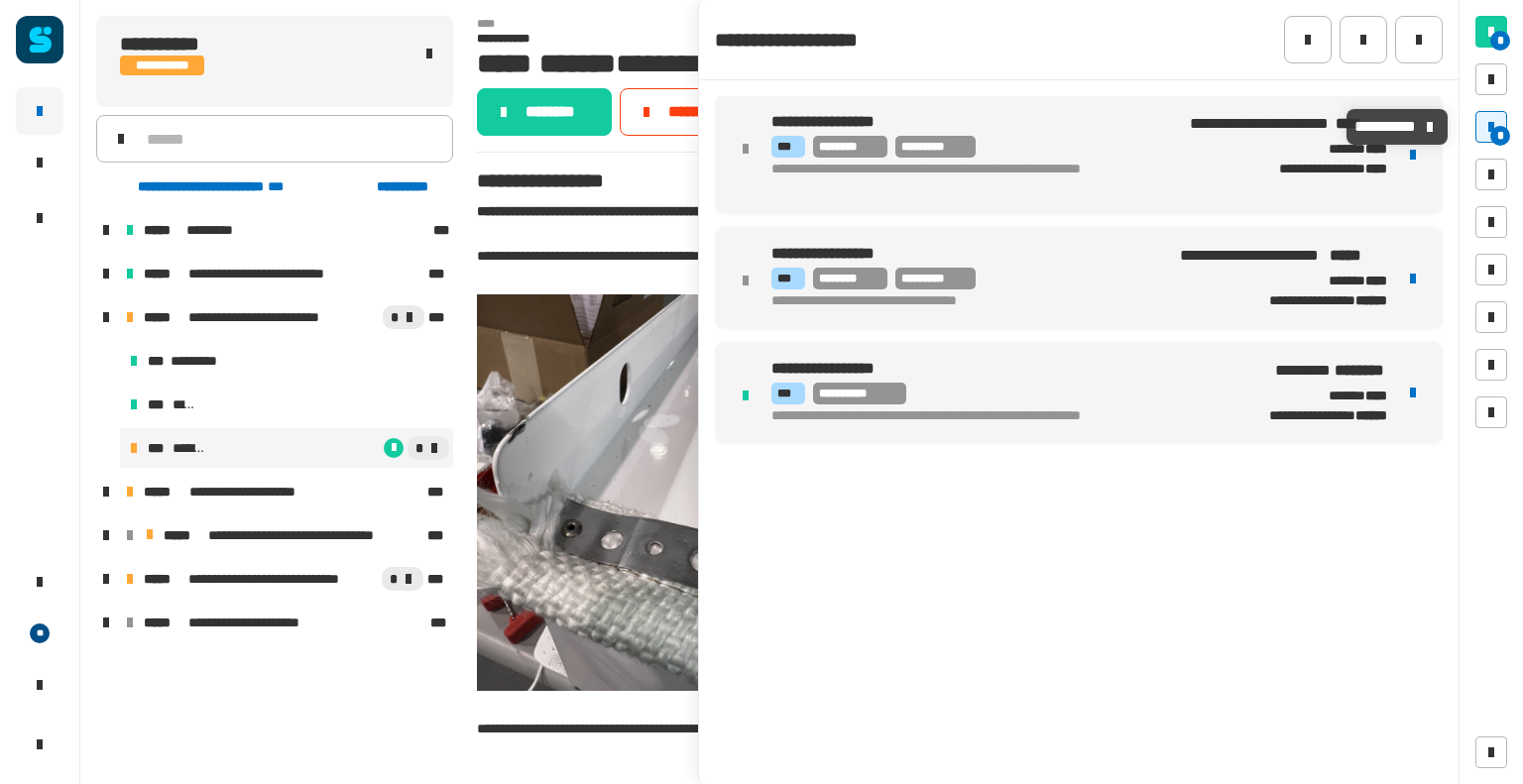 click on "**********" at bounding box center [1000, 393] 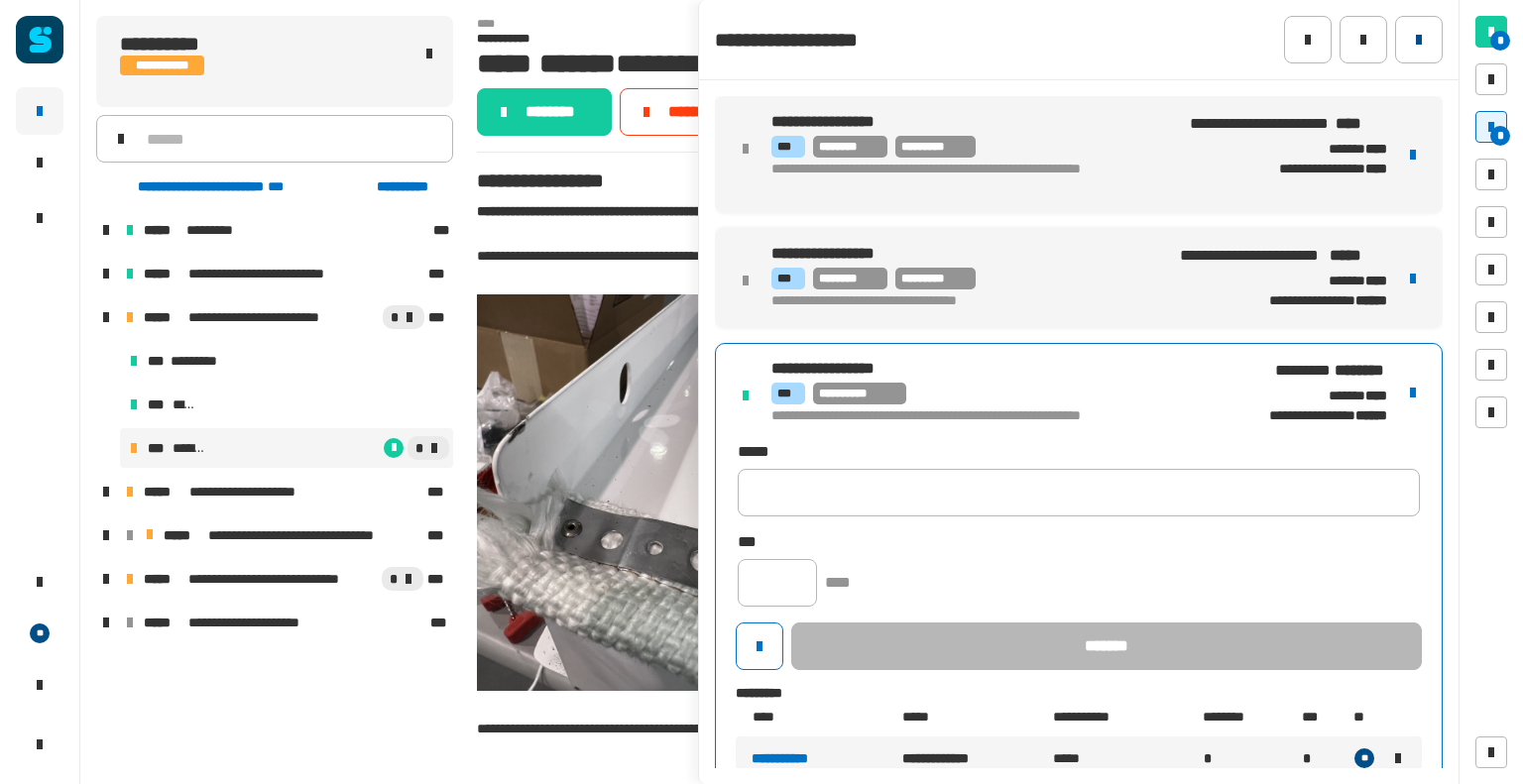 click 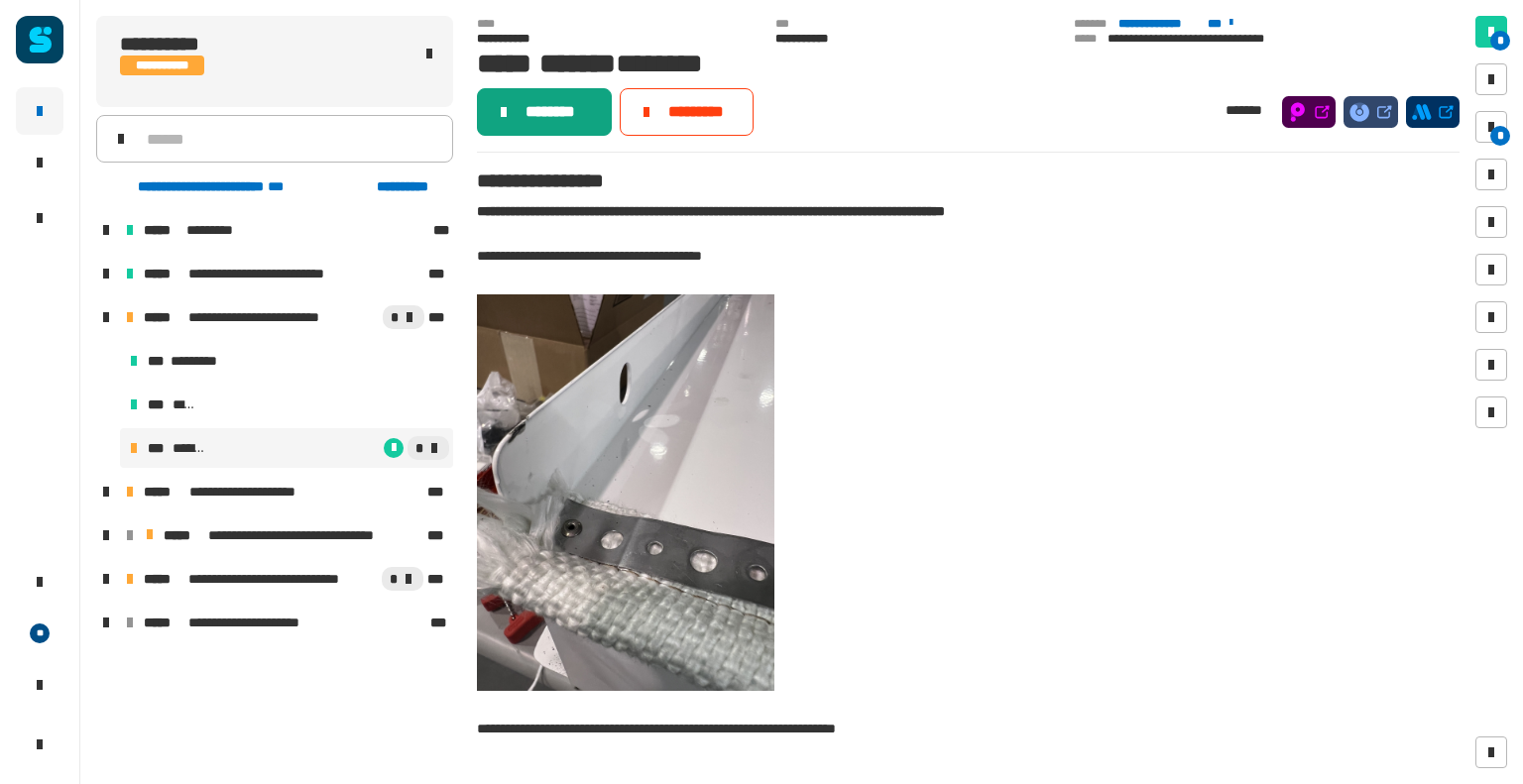 click on "********" 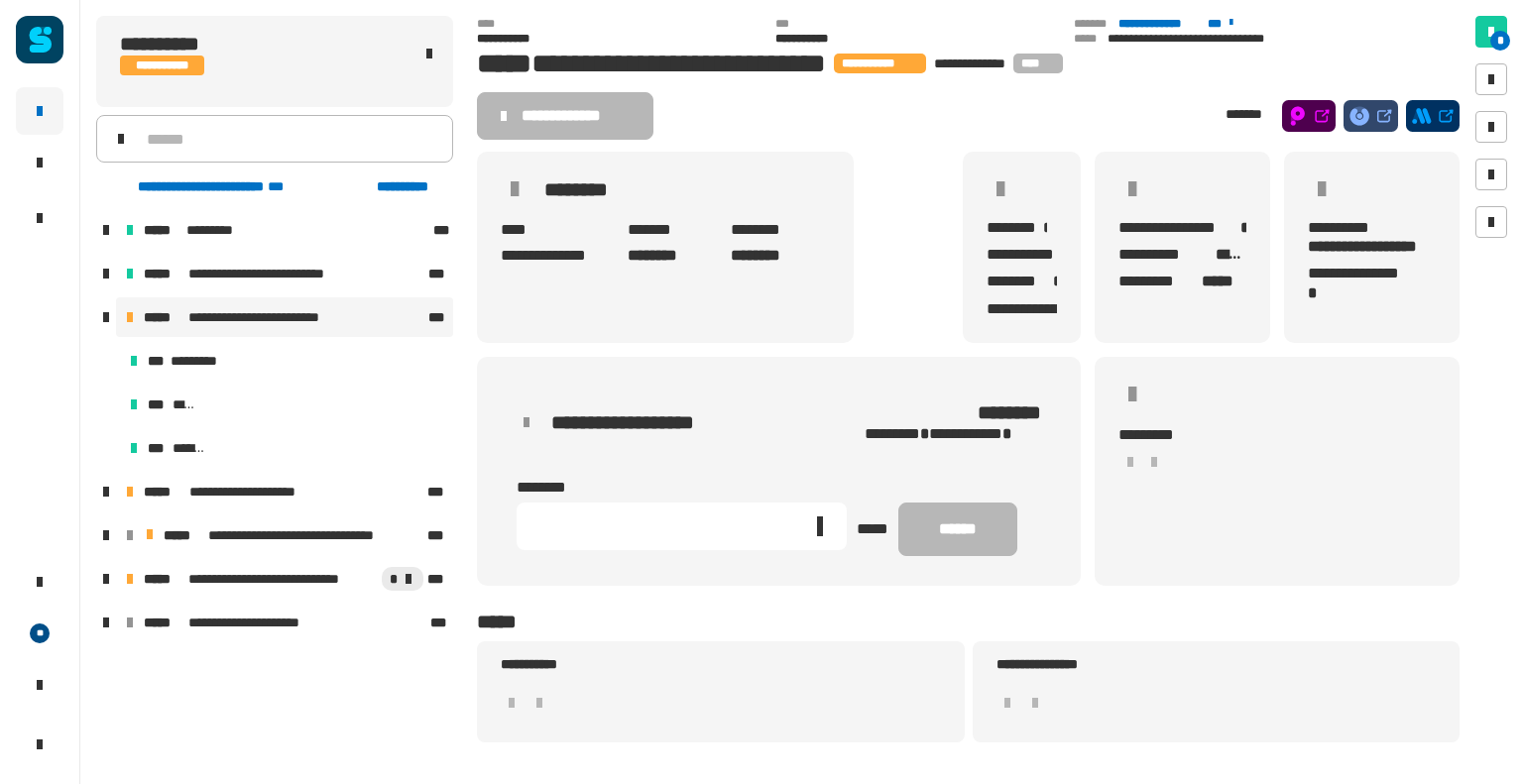 click on "[ADDRESS] [CITY] [STATE] [ZIP] [COUNTRY] [PHONE] [EMAIL] [CREDIT CARD] [EXPIRY] [CVV] [NAME] [BIRTHDATE] [SSN] [DRIVER LICENSE] [PASSPORT] [HOME ADDRESS] [WORK ADDRESS] [COORDINATES] [POSTAL CODE] [AGE] [PERSONAL TIME REFERENCE]" 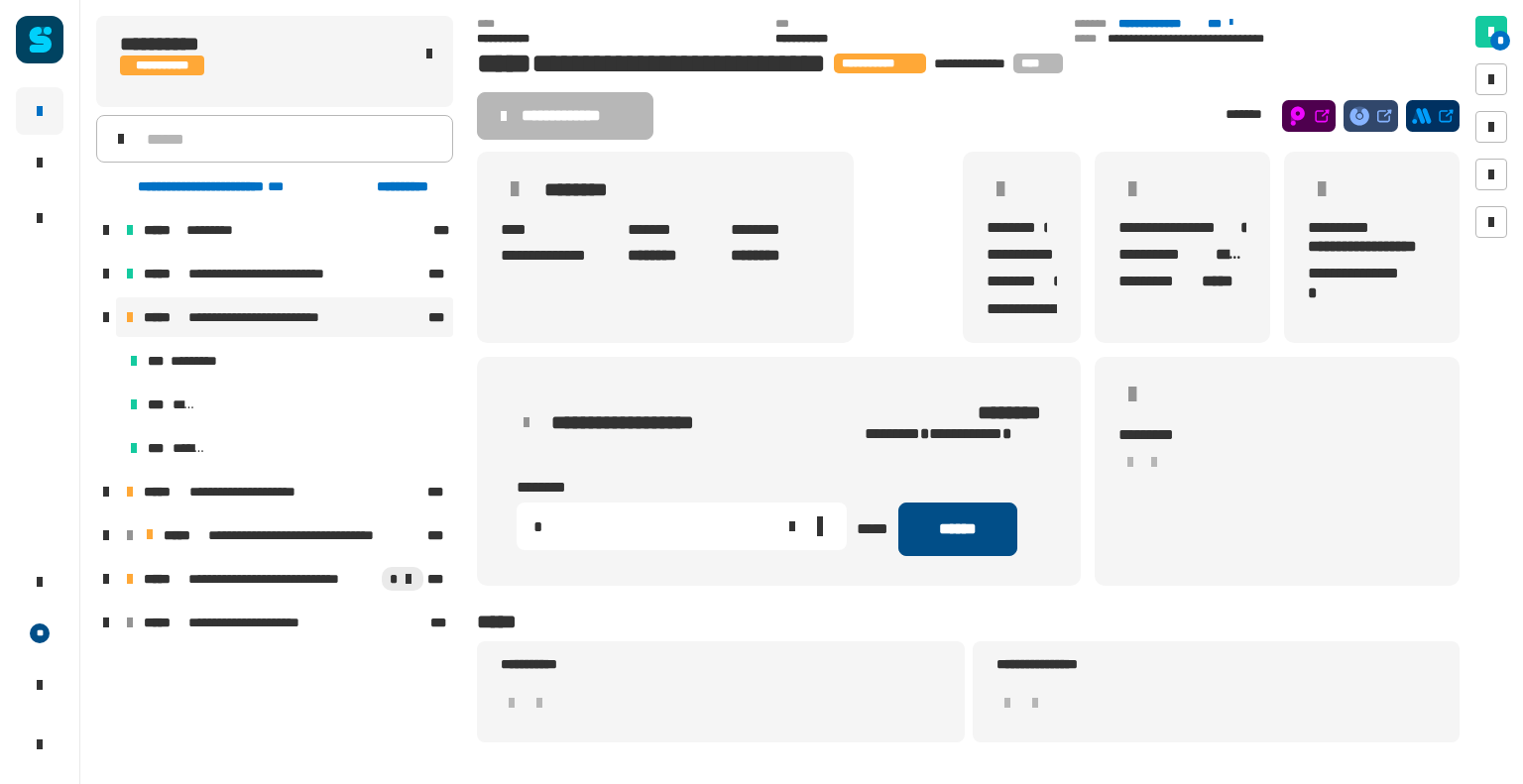 type on "*" 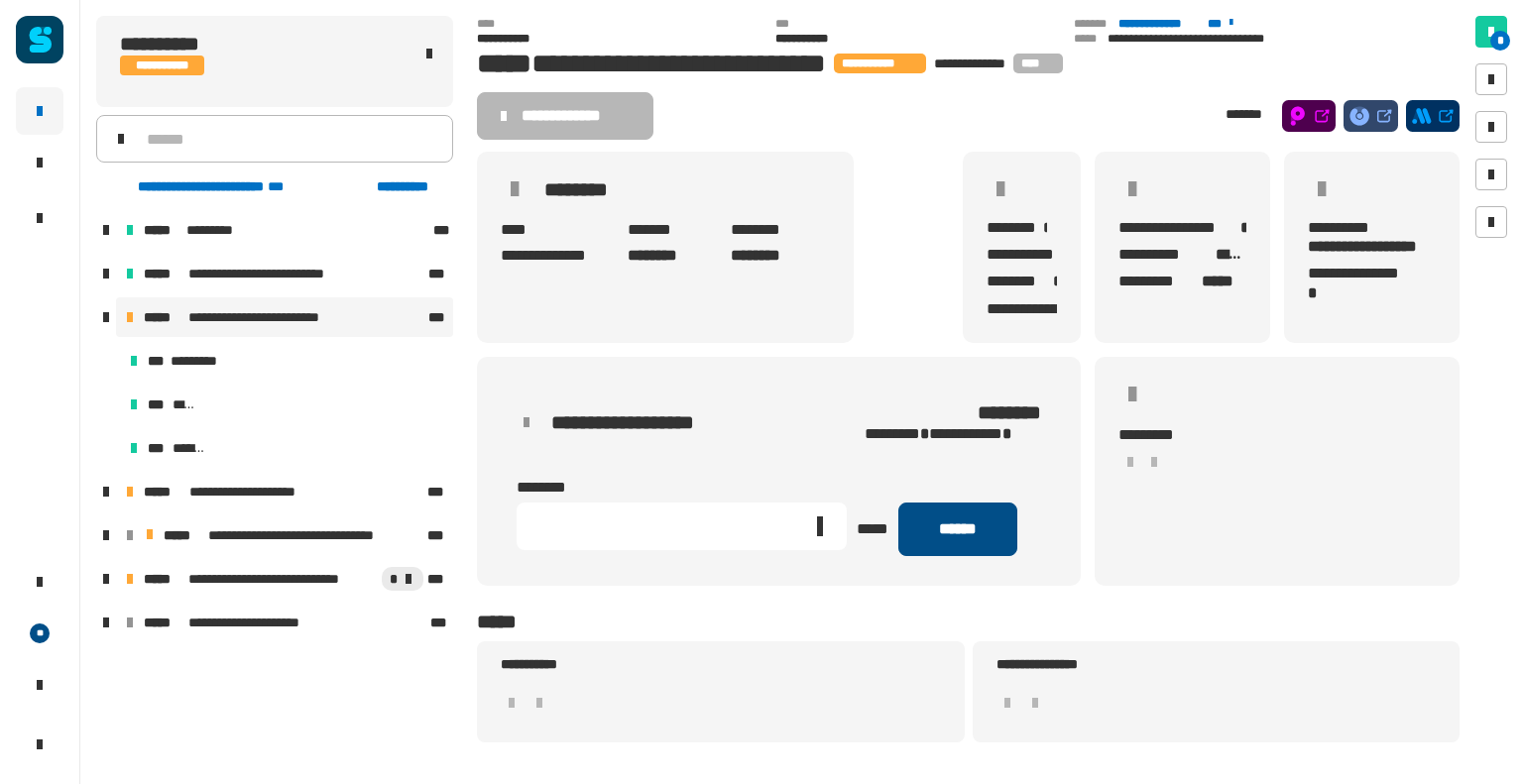 click on "******" 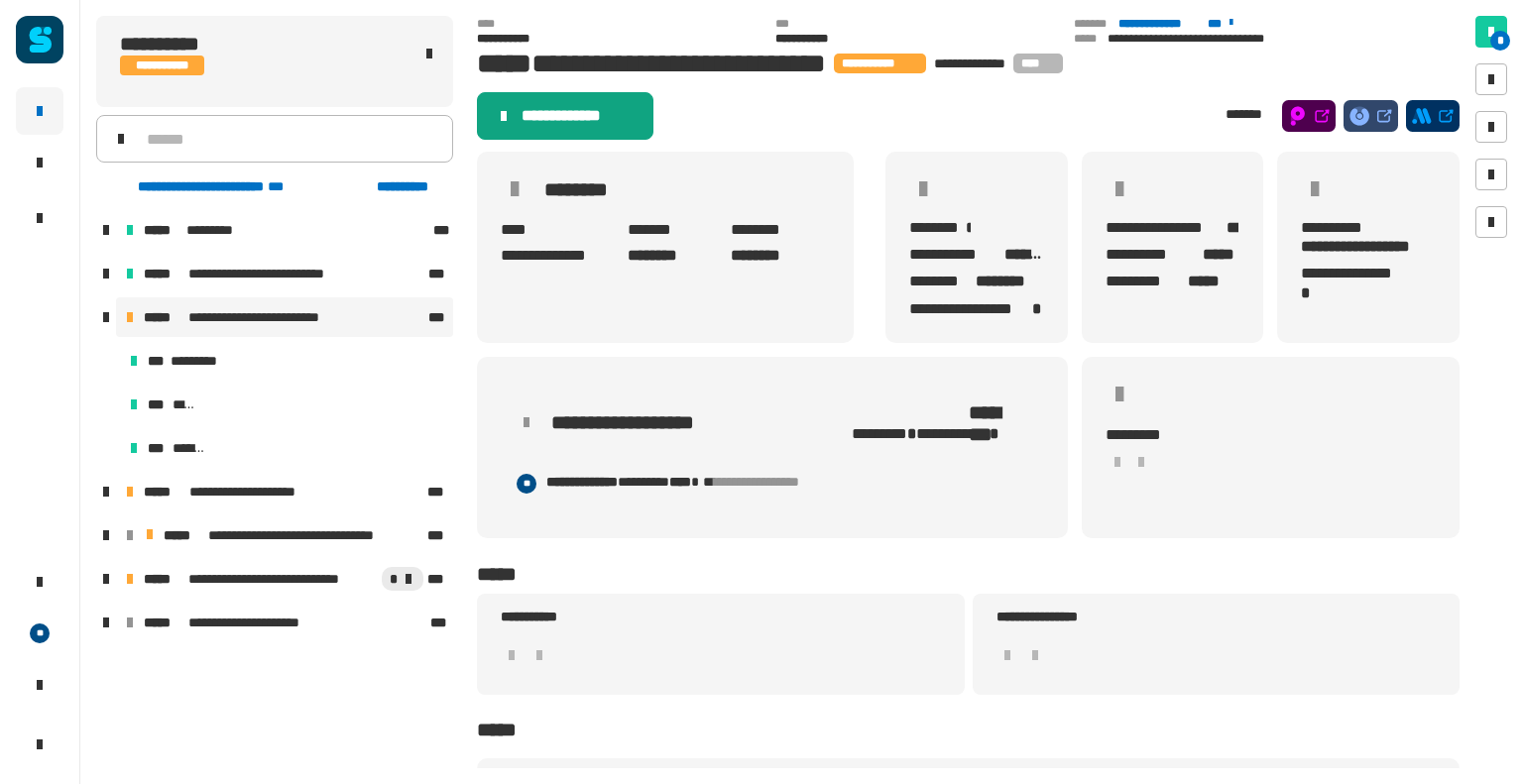 click on "**********" 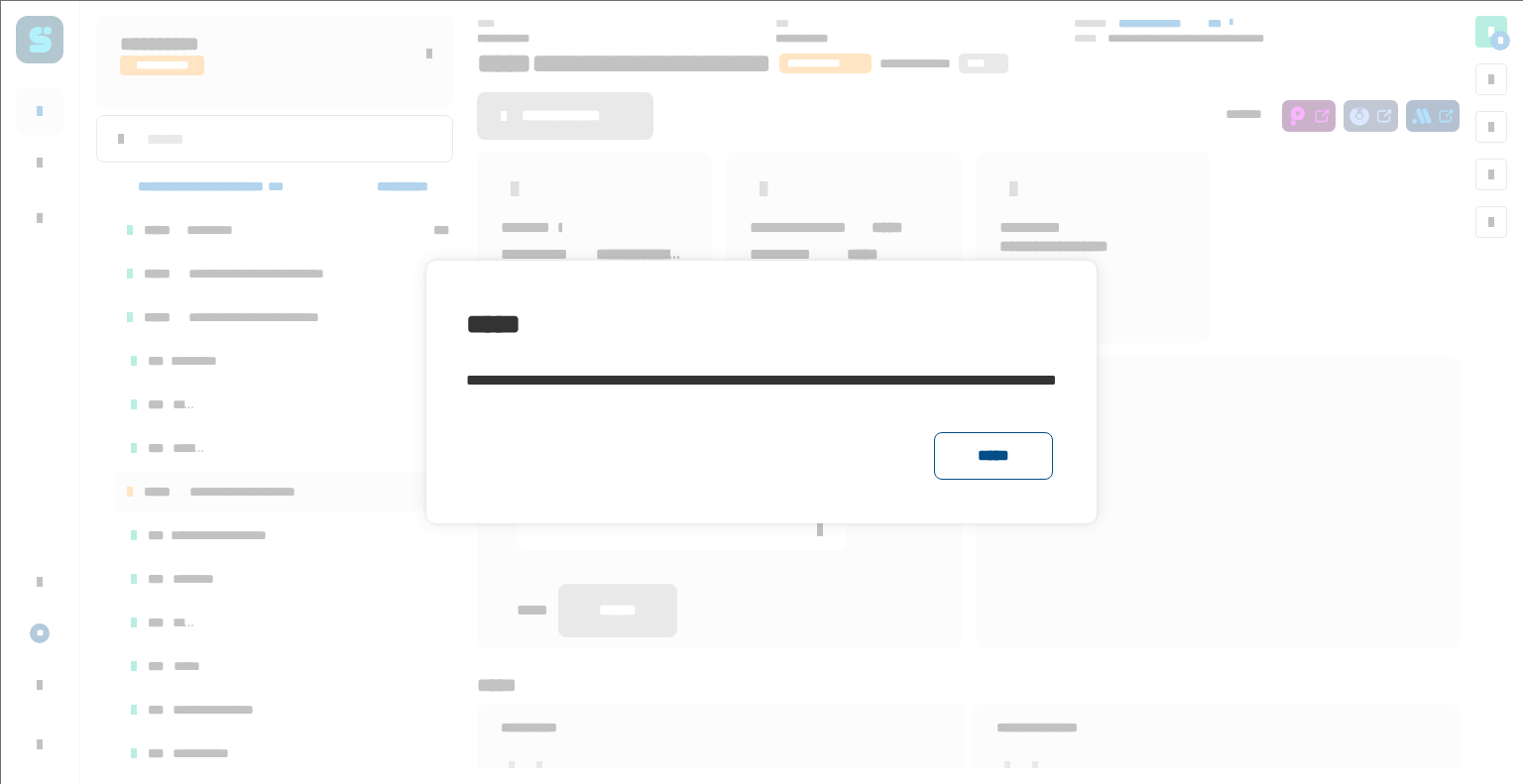 click on "*****" 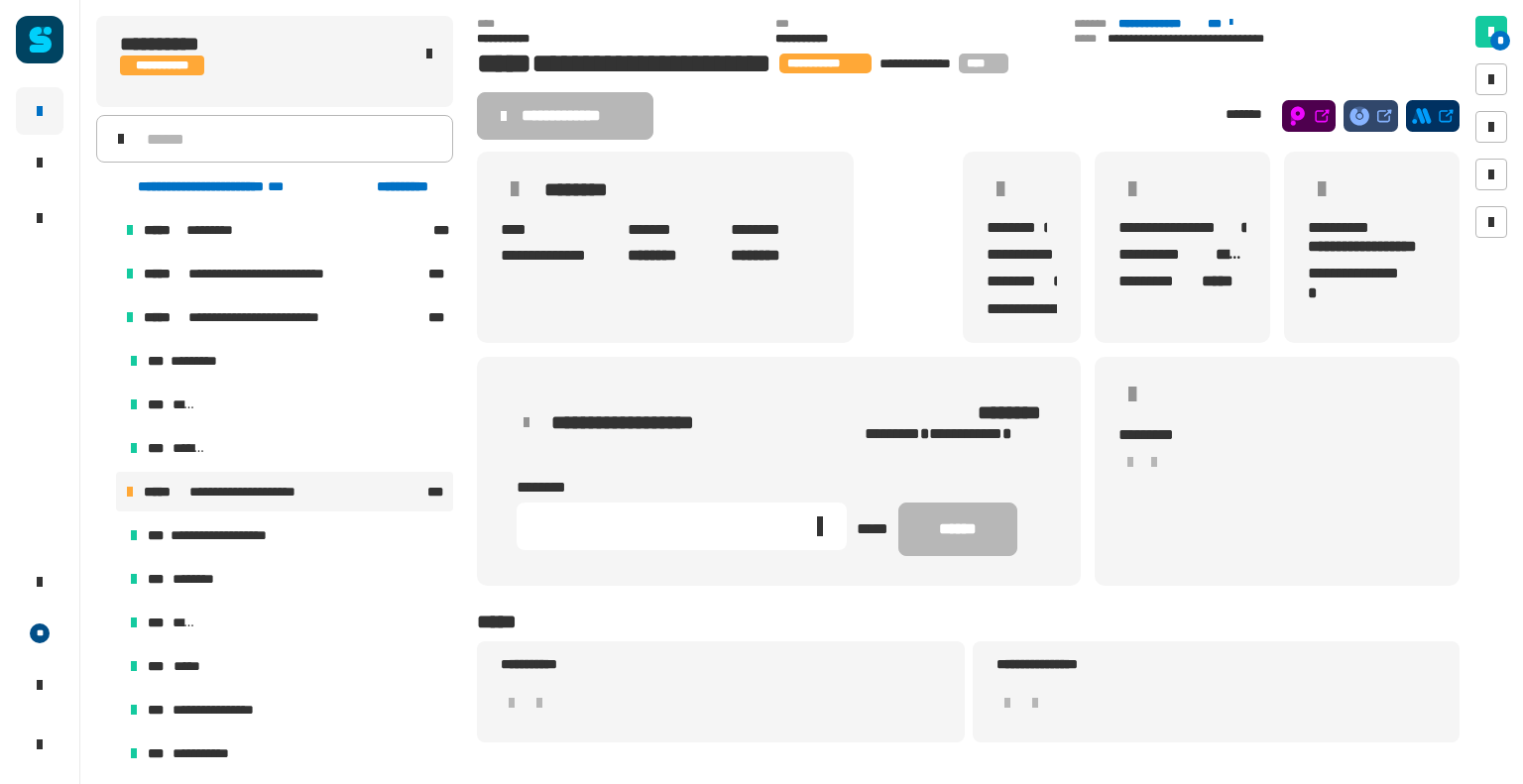 click 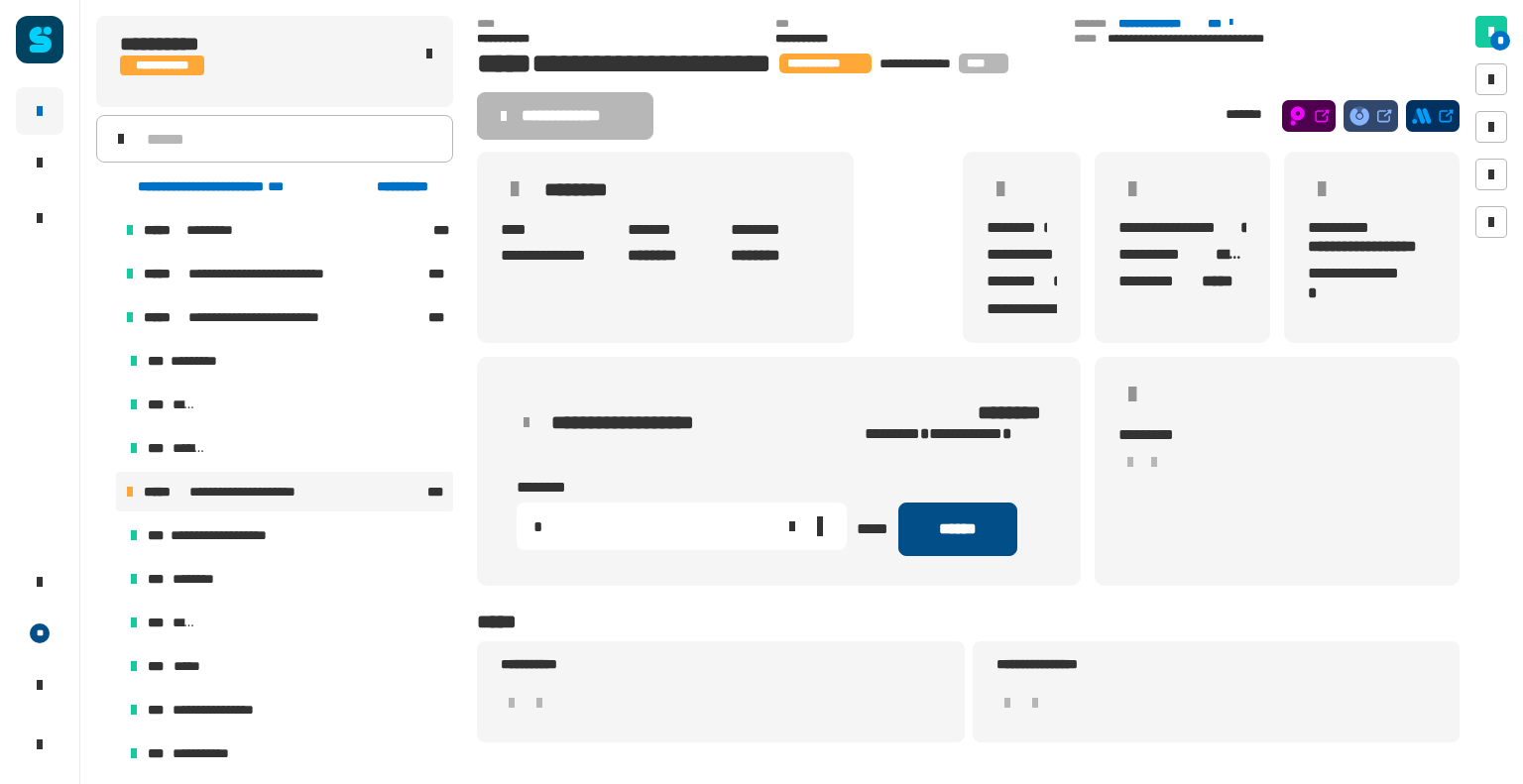 type on "*" 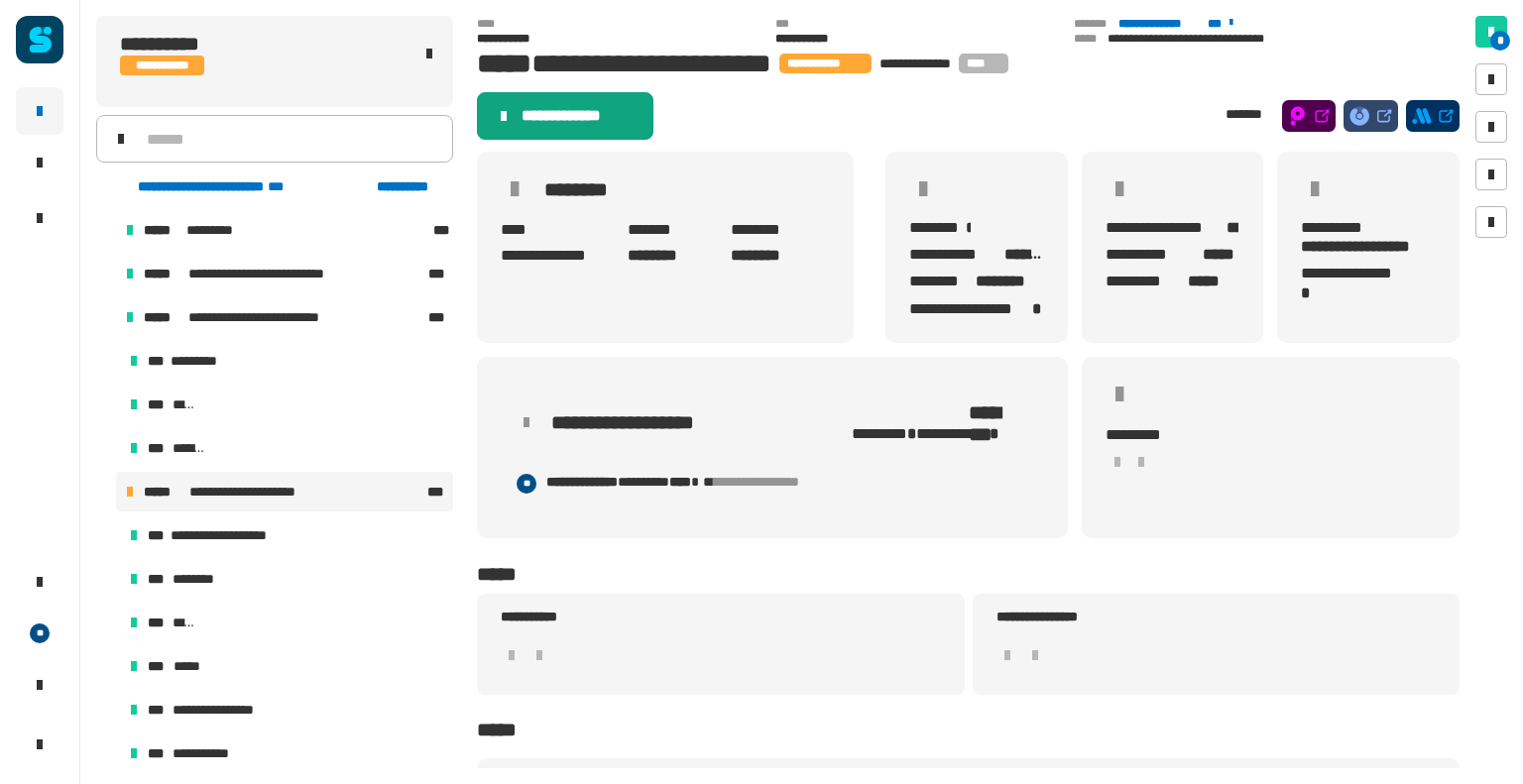 click on "**********" 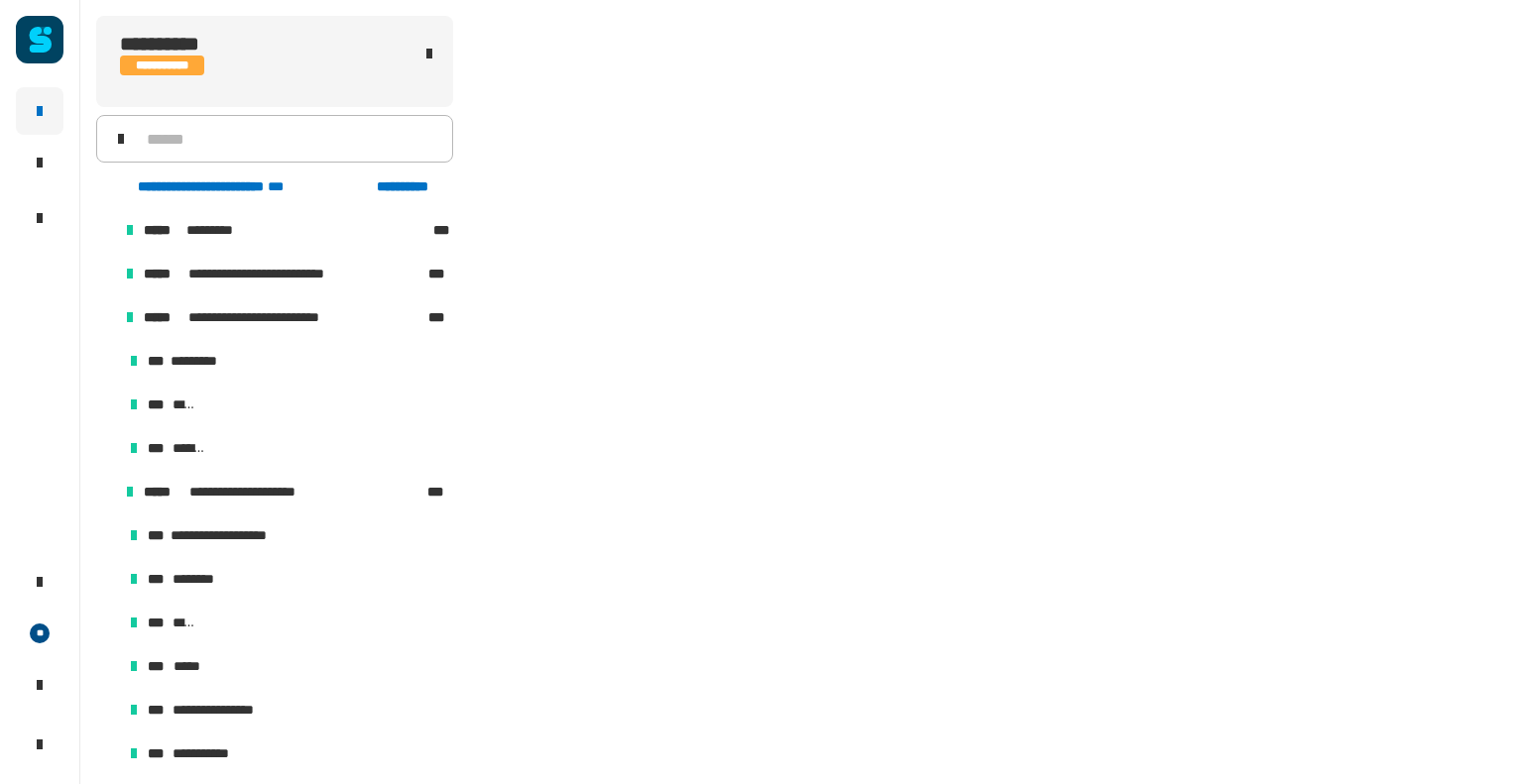 scroll, scrollTop: 222, scrollLeft: 0, axis: vertical 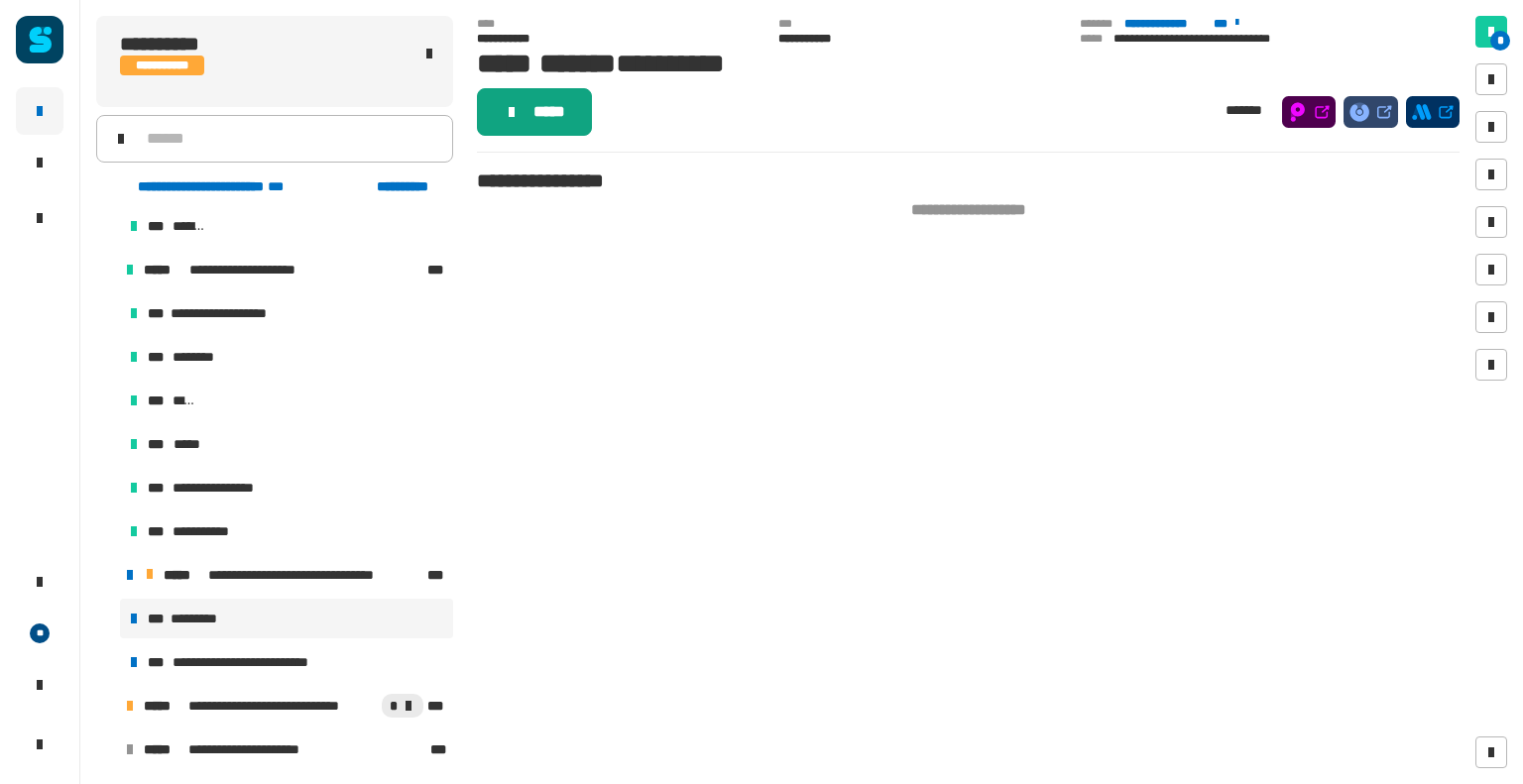 click on "*****" 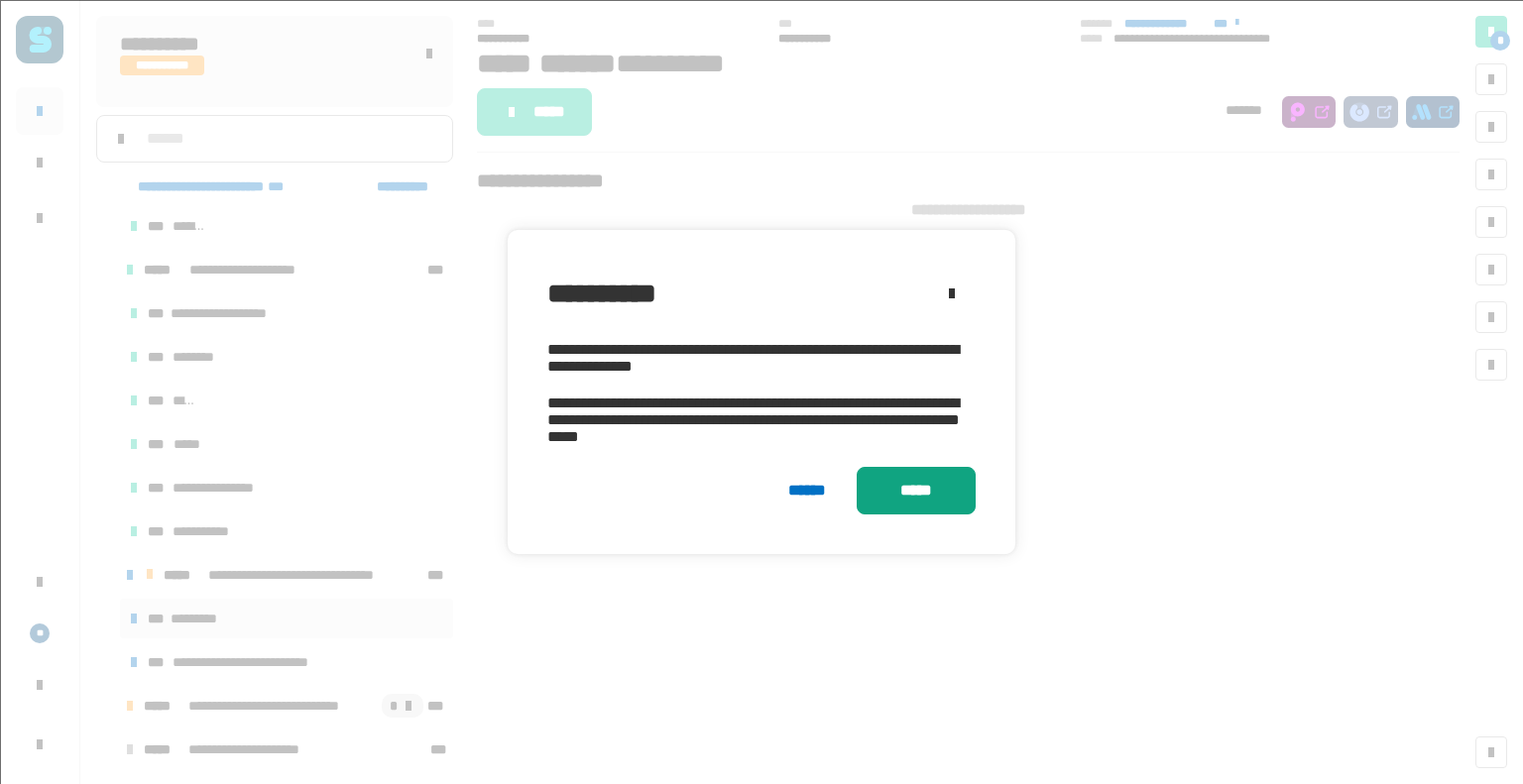 click on "*****" 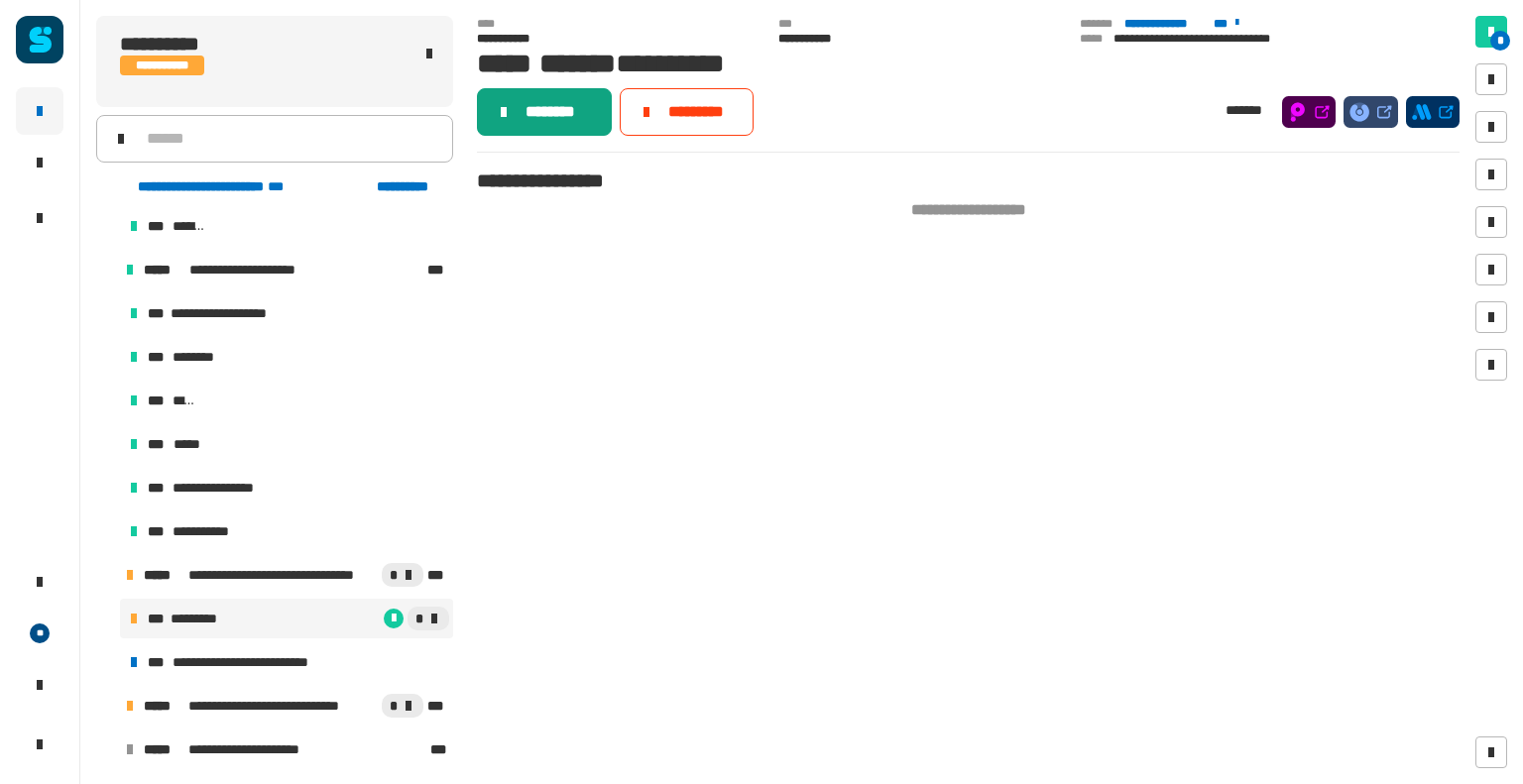 click on "********" 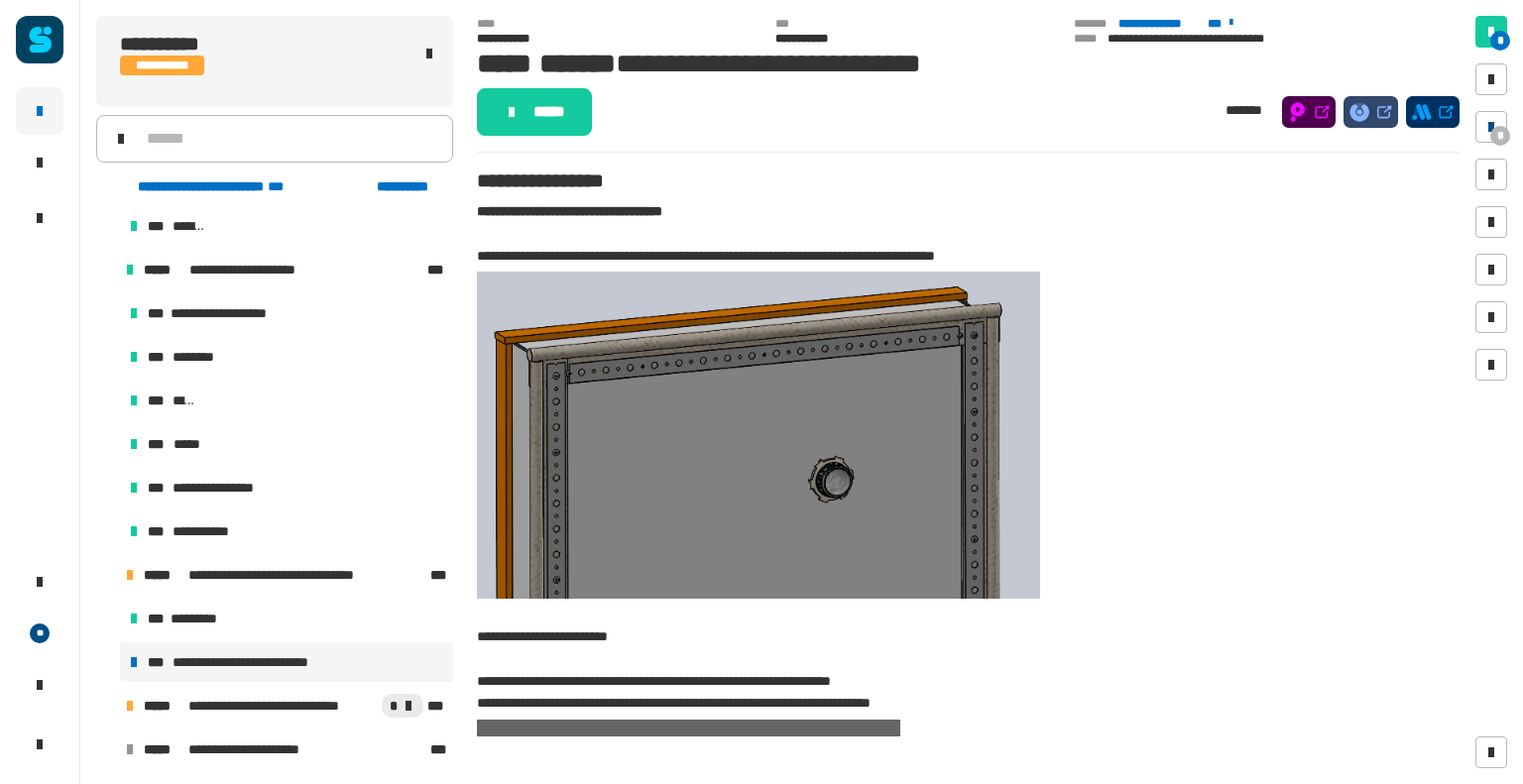 click at bounding box center [1491, 127] 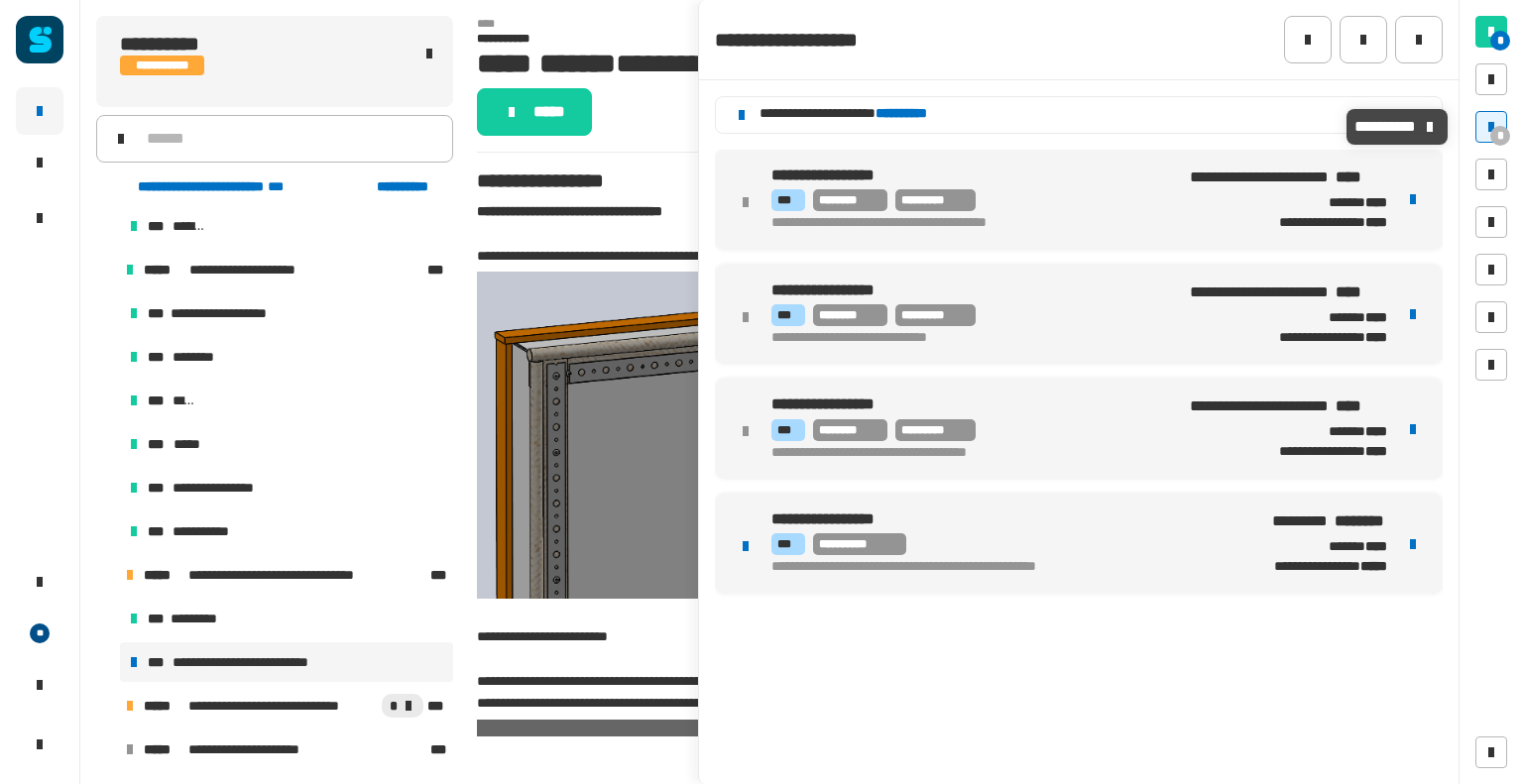 click on "**********" 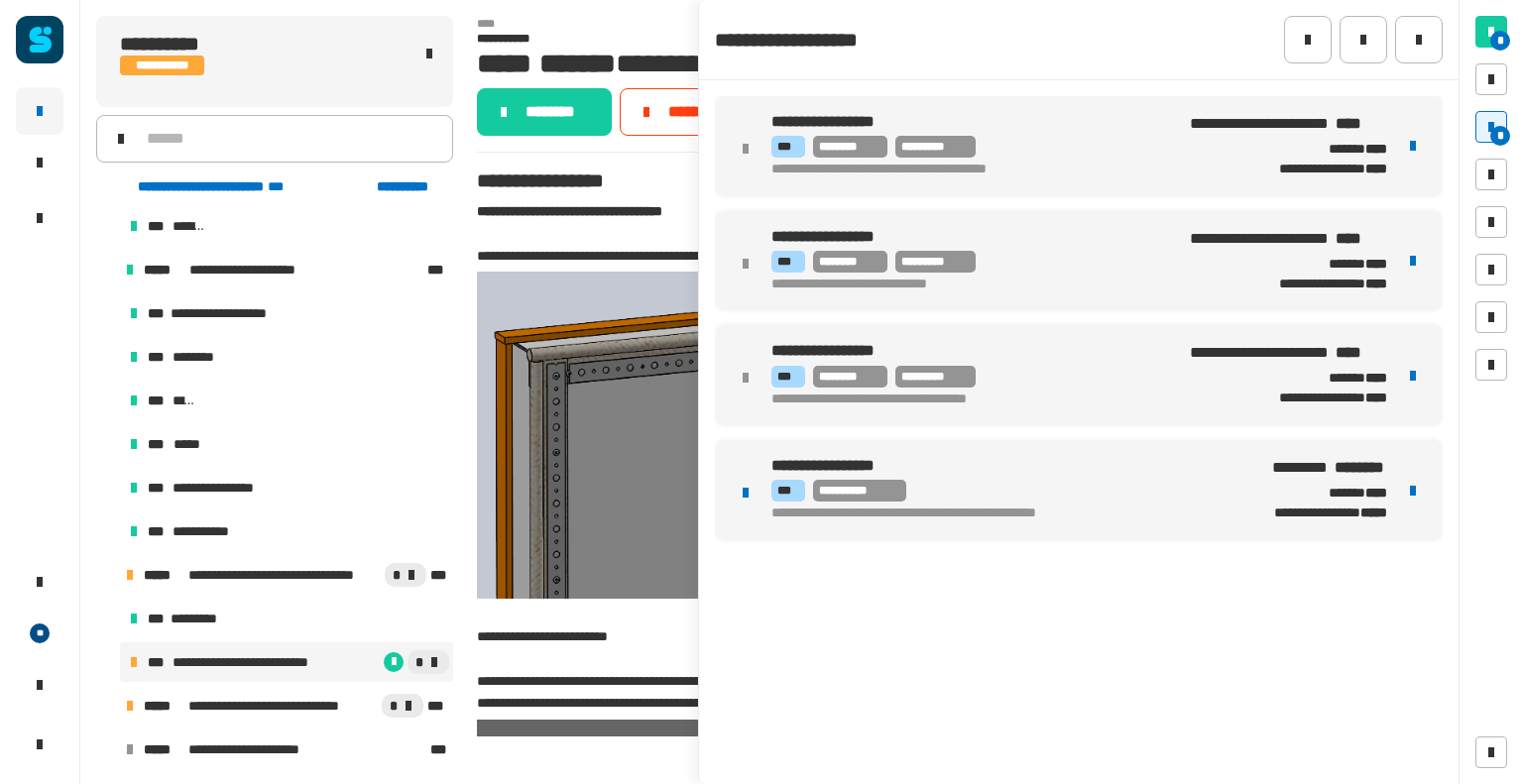 click on "**********" at bounding box center [1001, 466] 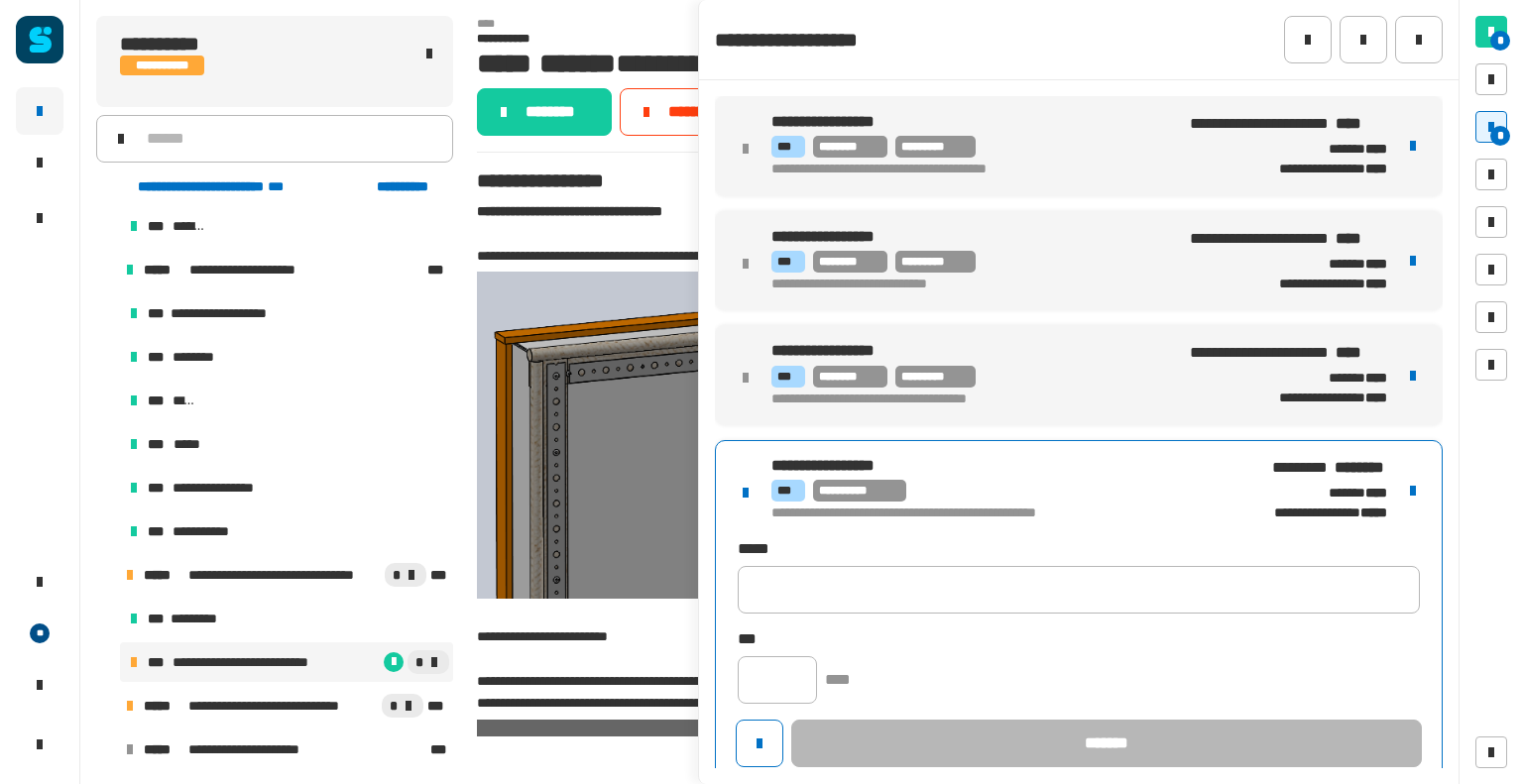click 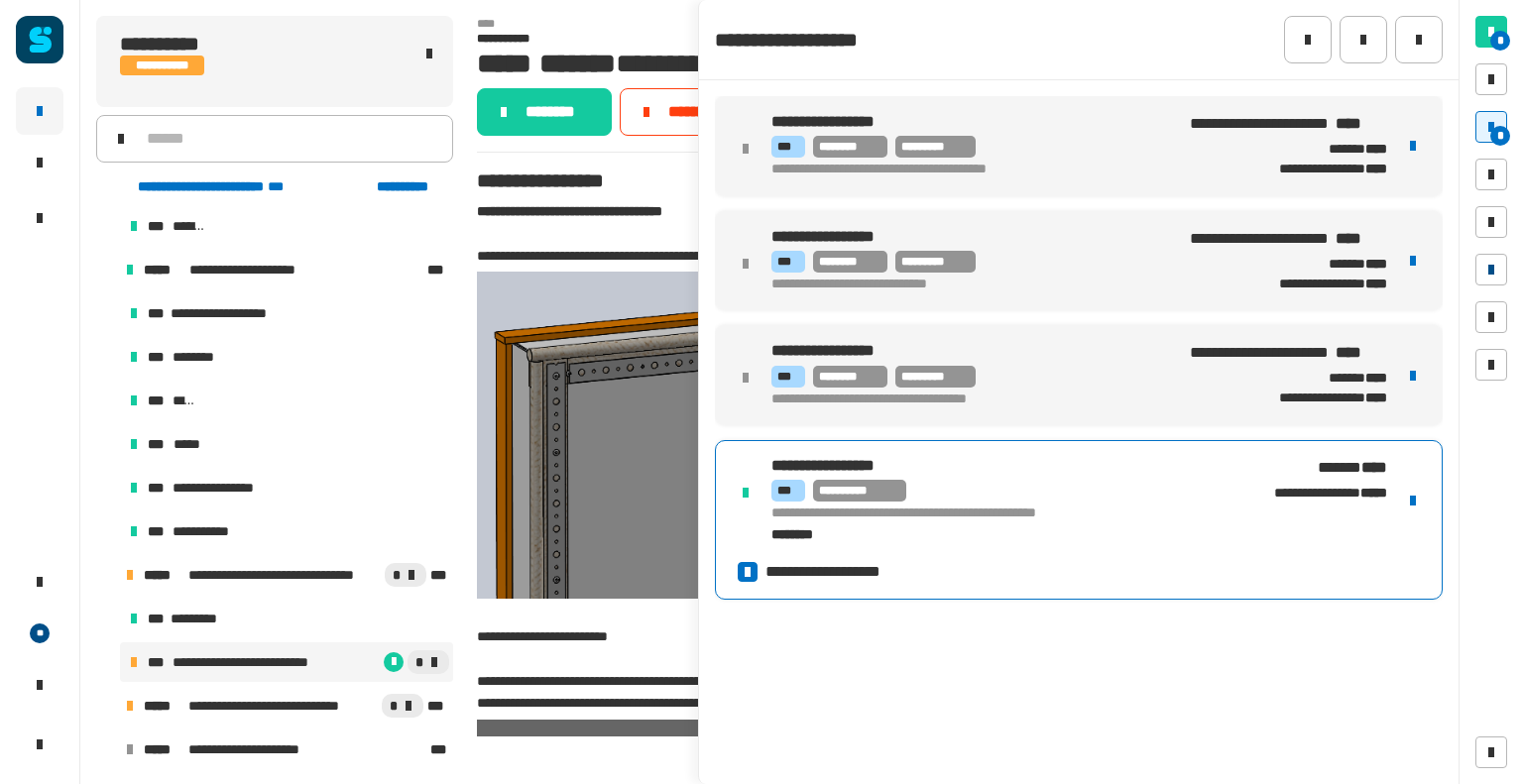 click at bounding box center [1491, 270] 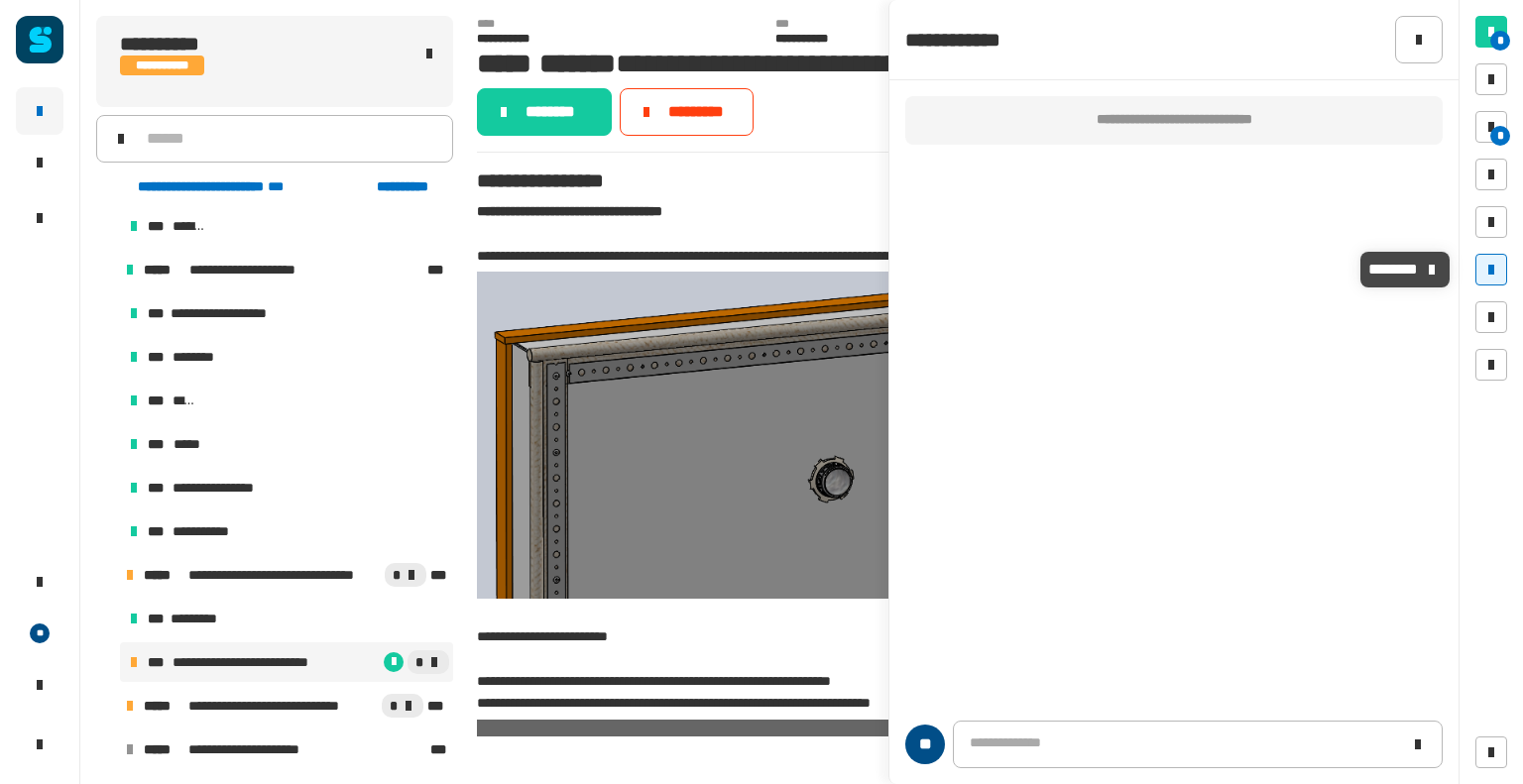 type 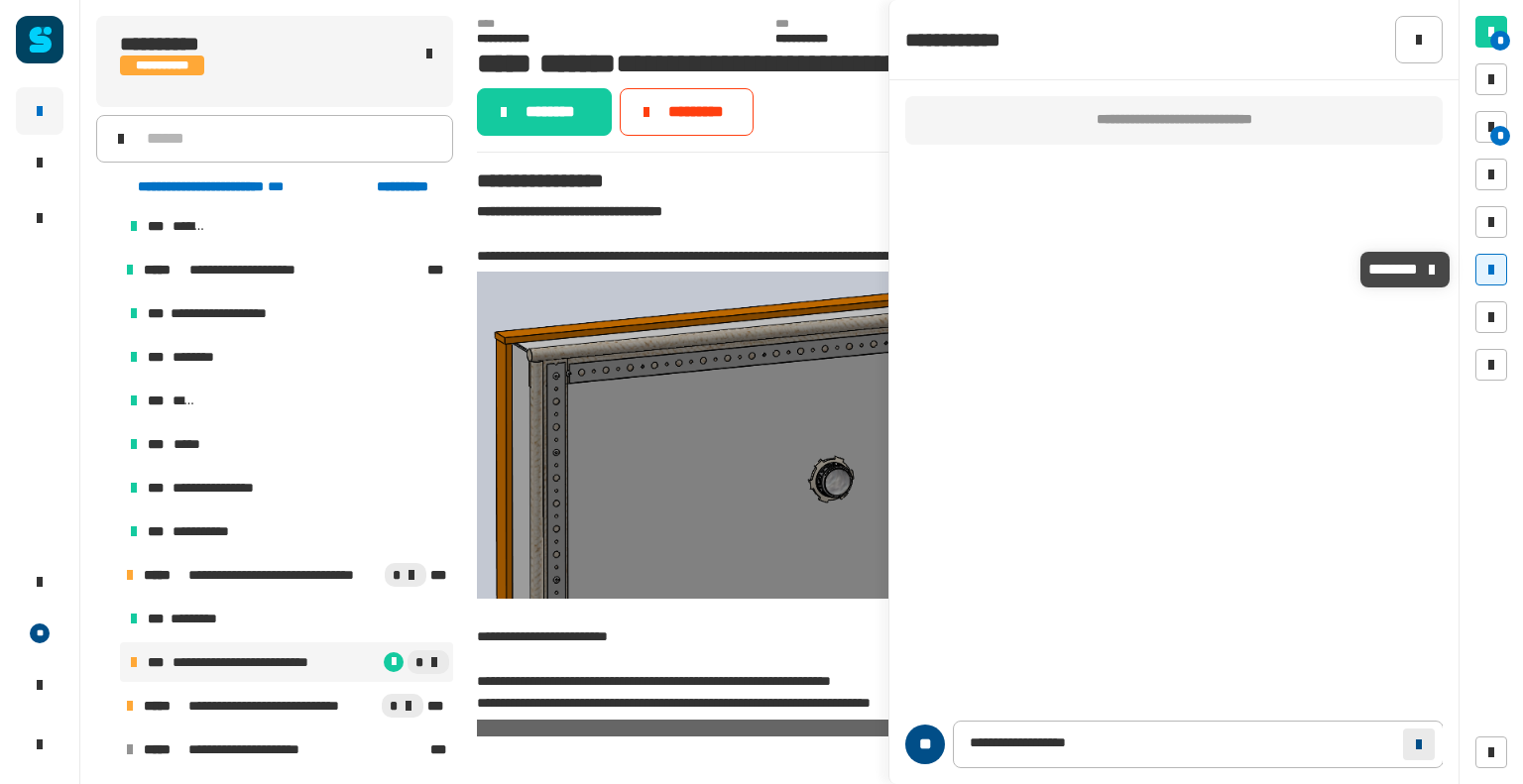 click 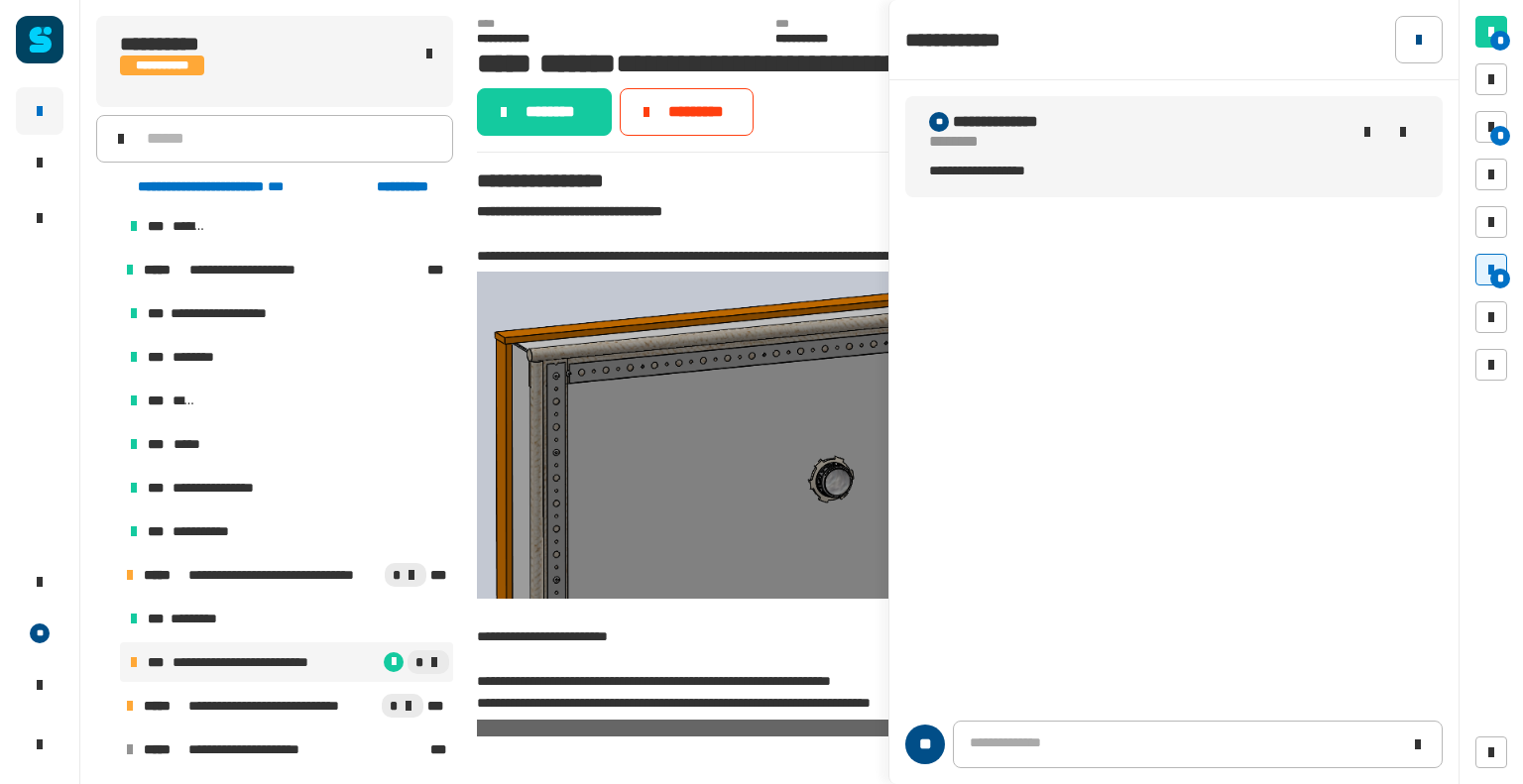 click 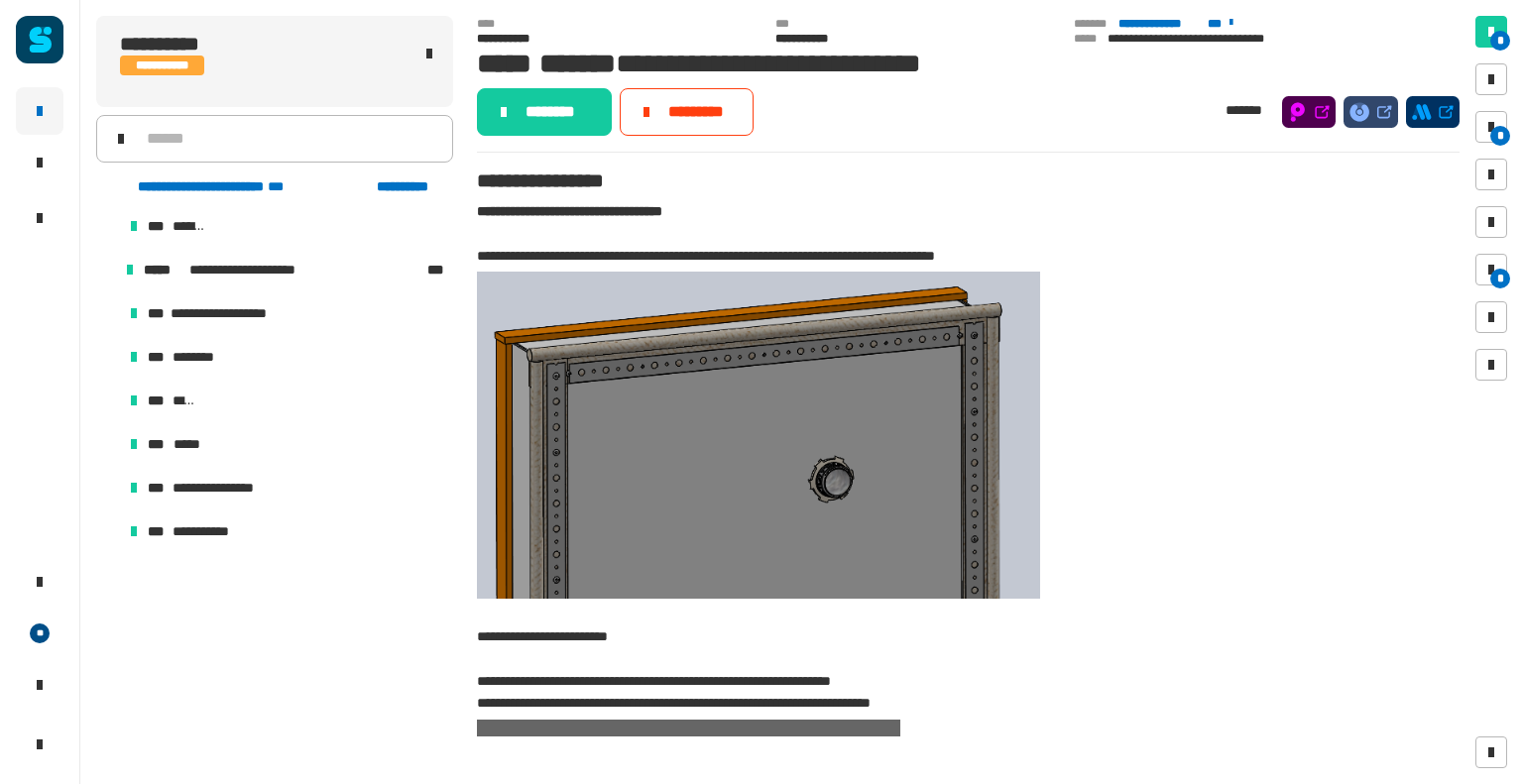 scroll, scrollTop: 0, scrollLeft: 0, axis: both 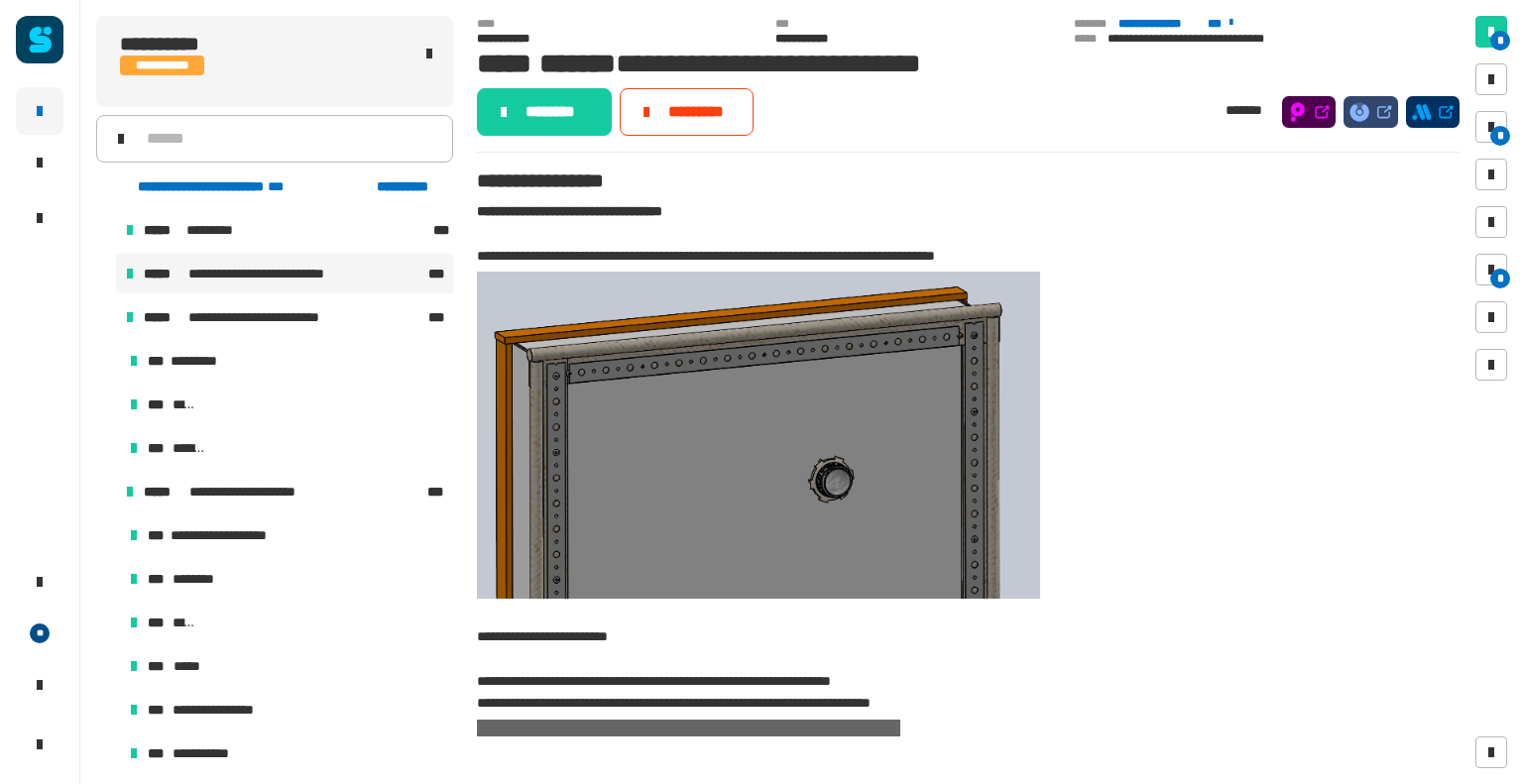 click on "**********" at bounding box center [284, 274] 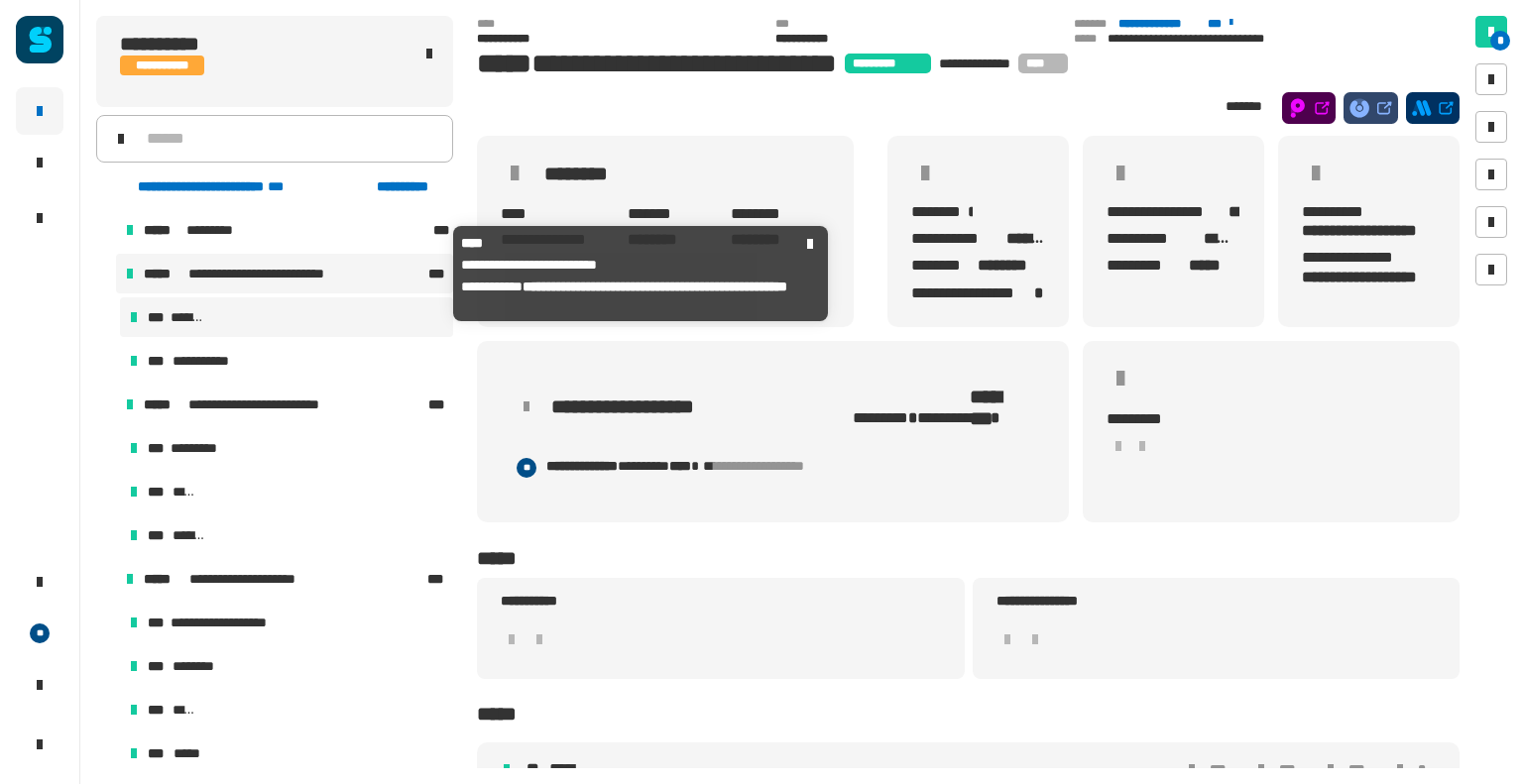 click on "*** *******" at bounding box center [287, 317] 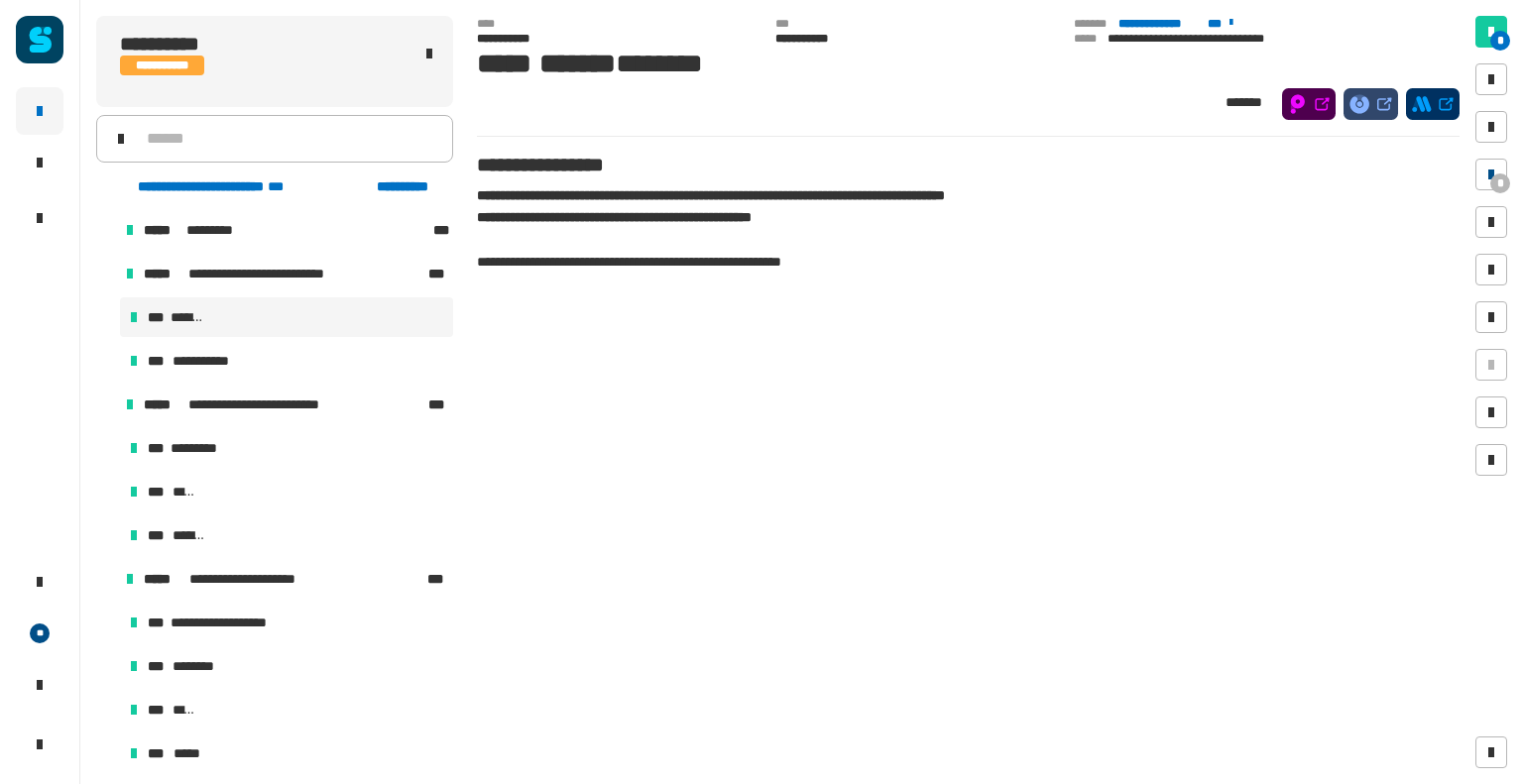 click on "*" at bounding box center [1500, 183] 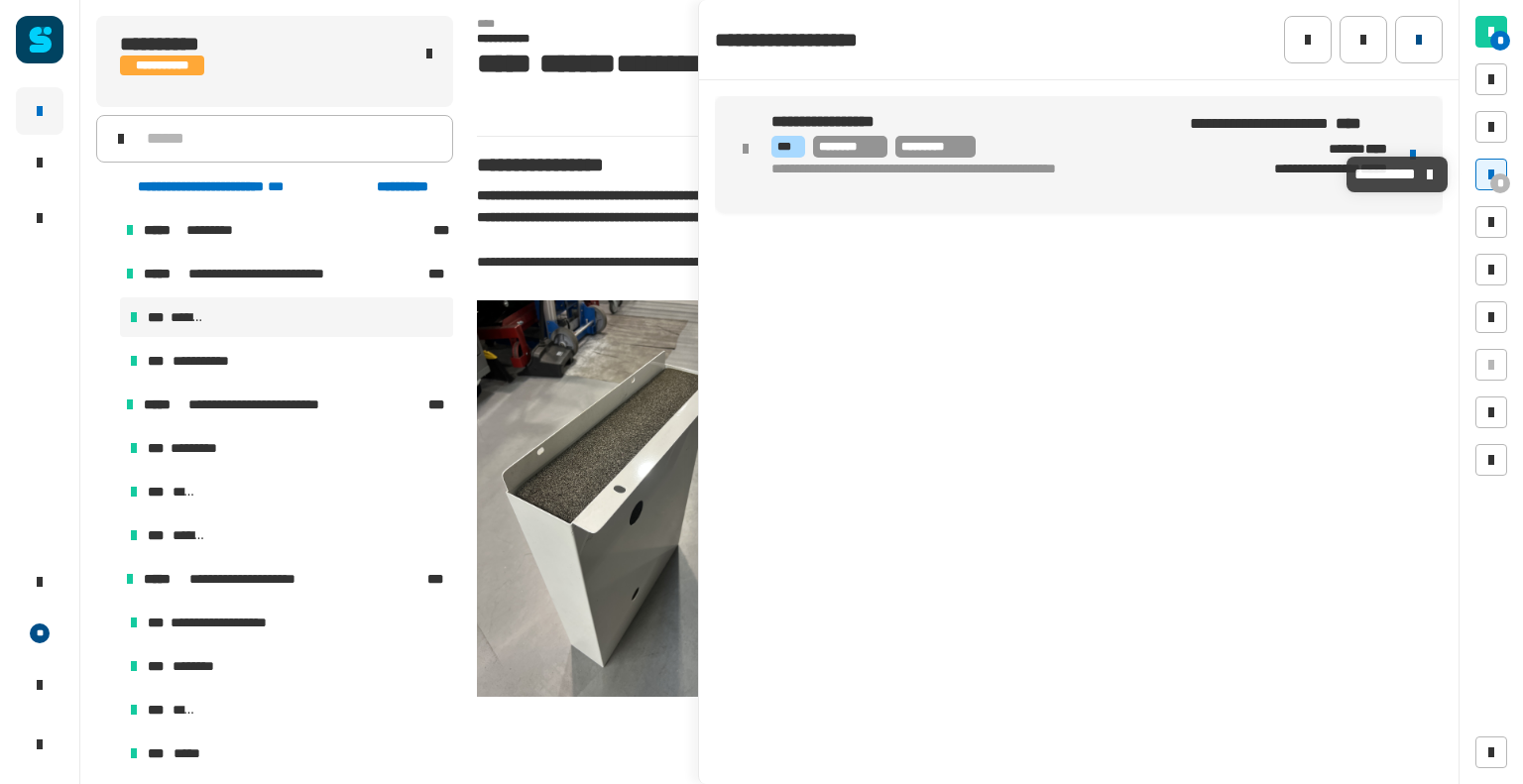 click 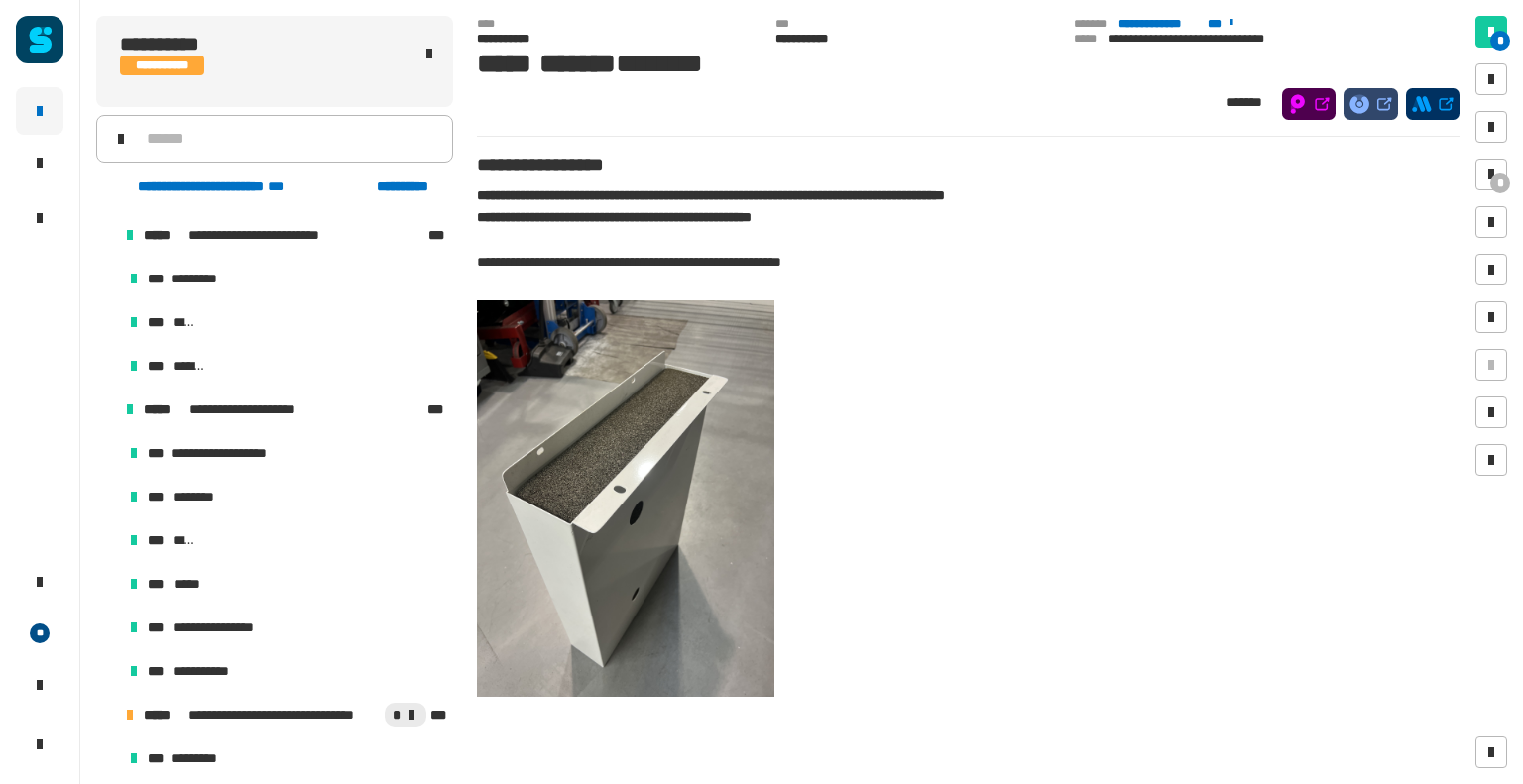 scroll, scrollTop: 309, scrollLeft: 0, axis: vertical 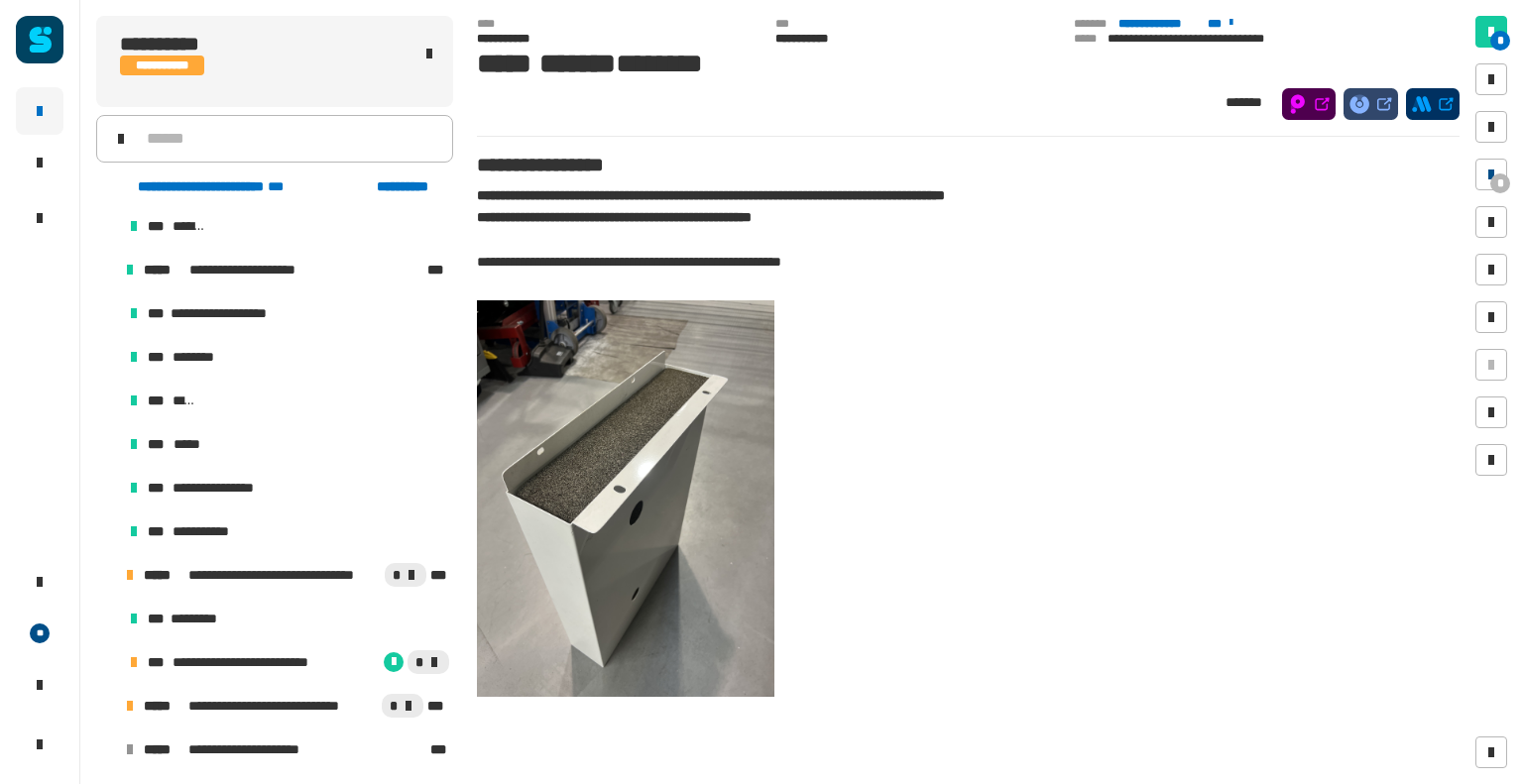 click on "*" at bounding box center [1500, 183] 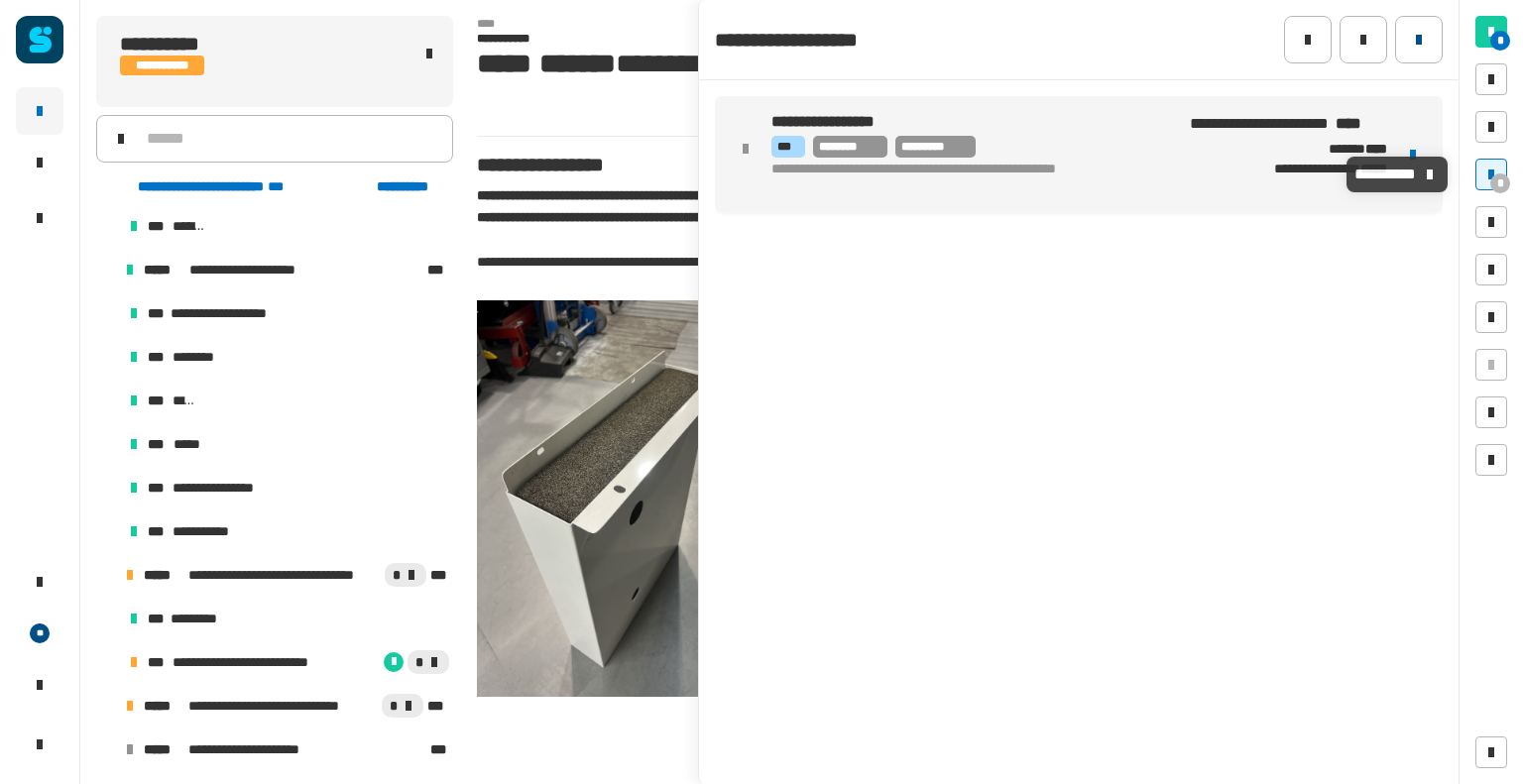 click 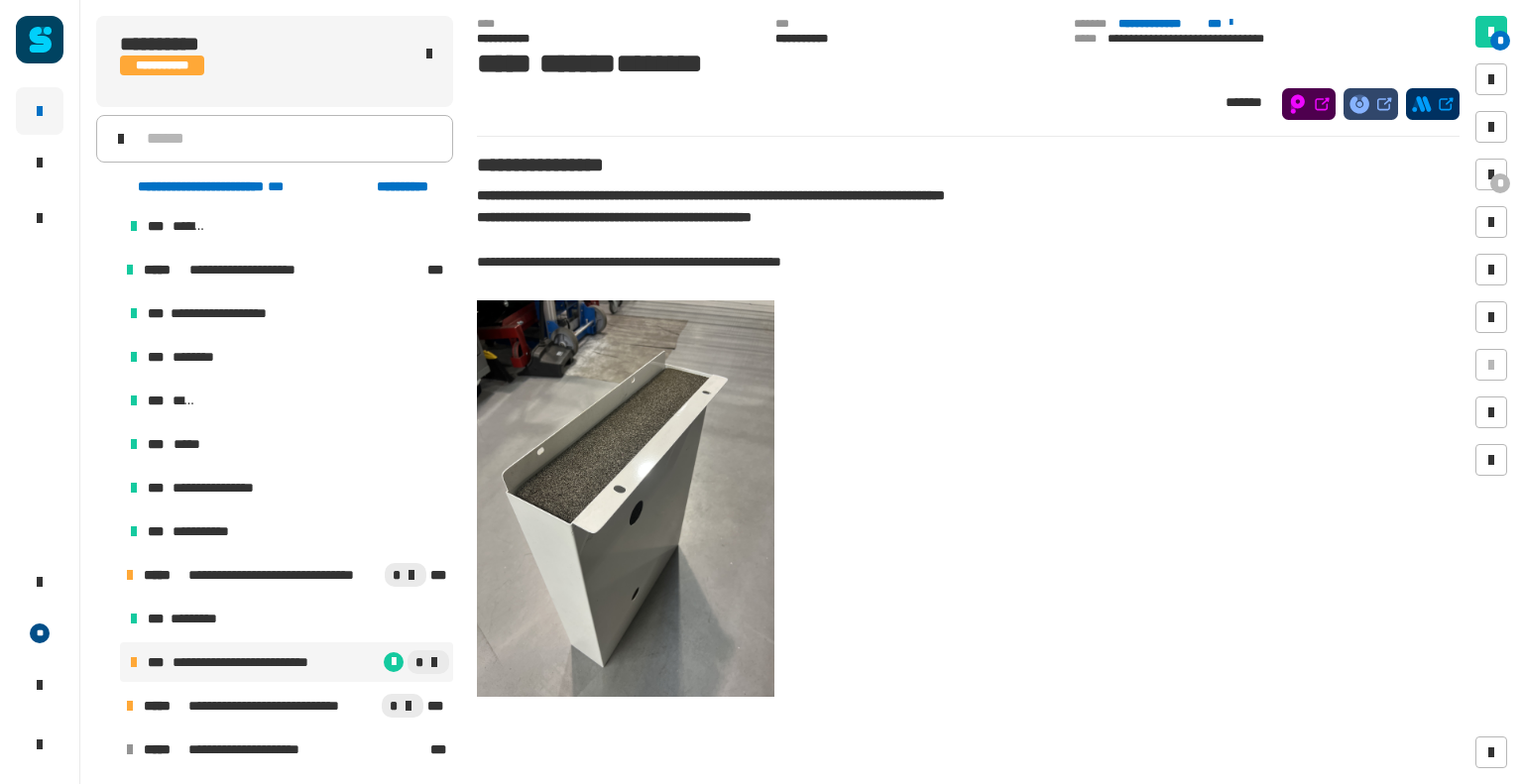 click on "**********" at bounding box center (257, 662) 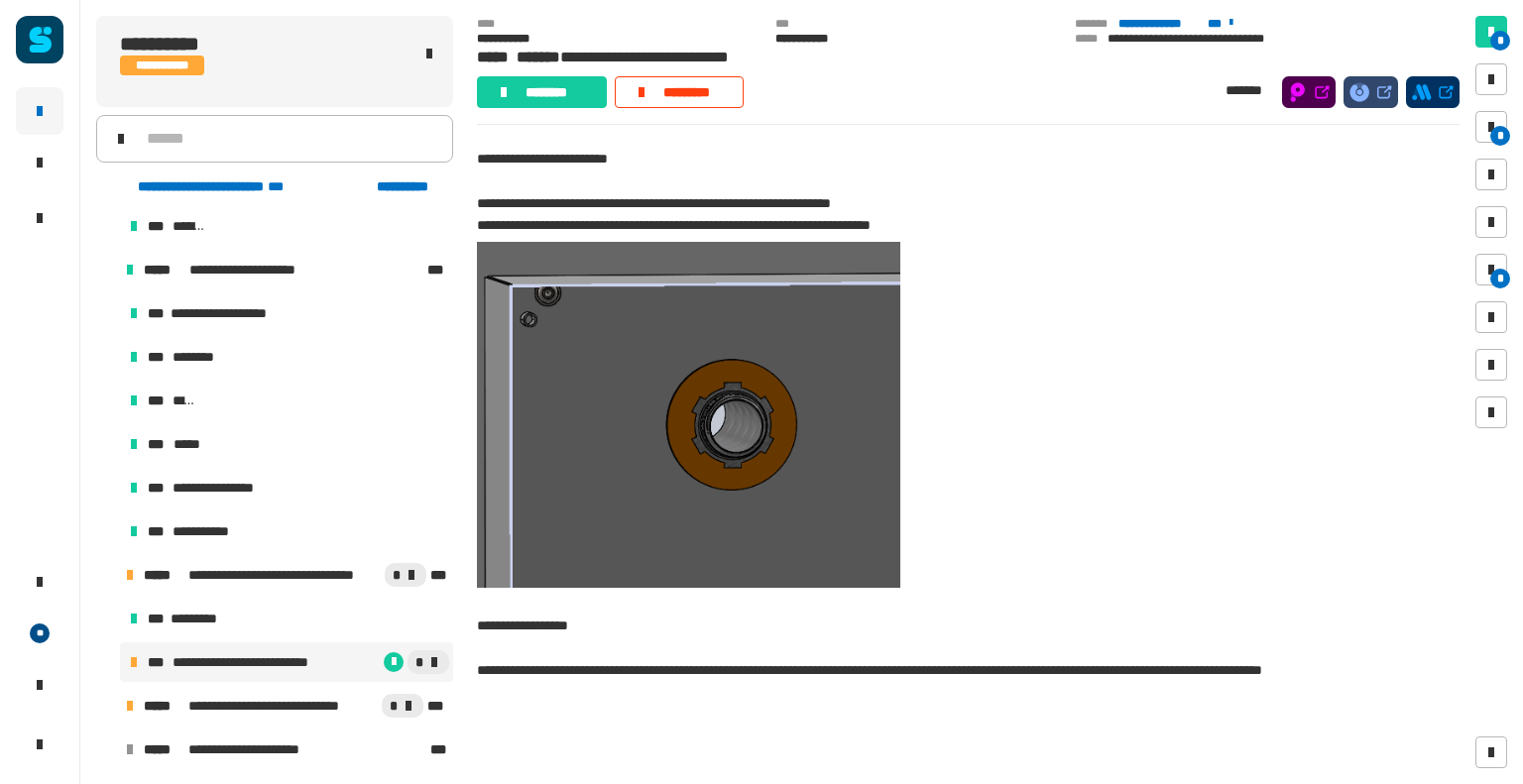 scroll, scrollTop: 451, scrollLeft: 0, axis: vertical 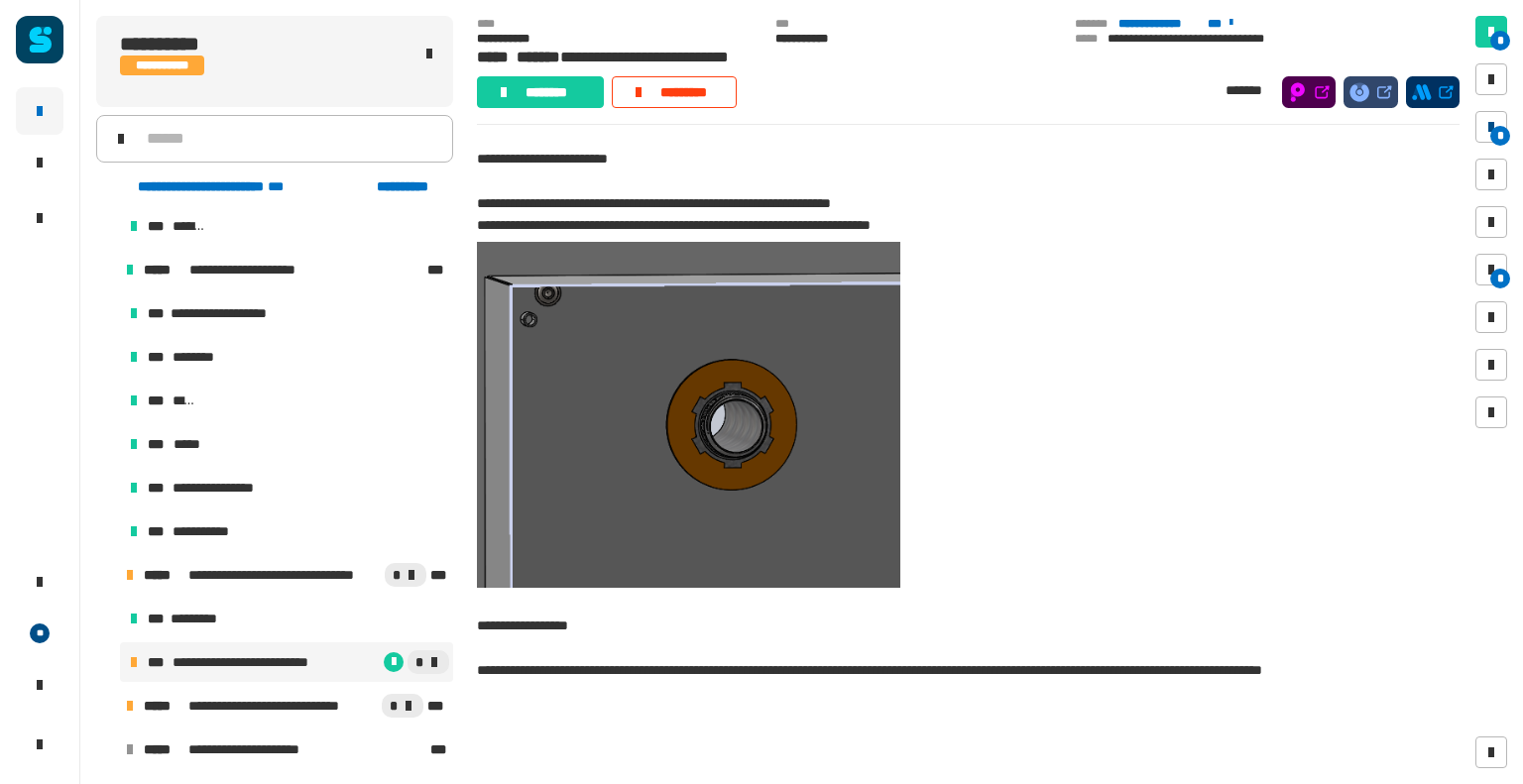 click on "*" at bounding box center [1500, 136] 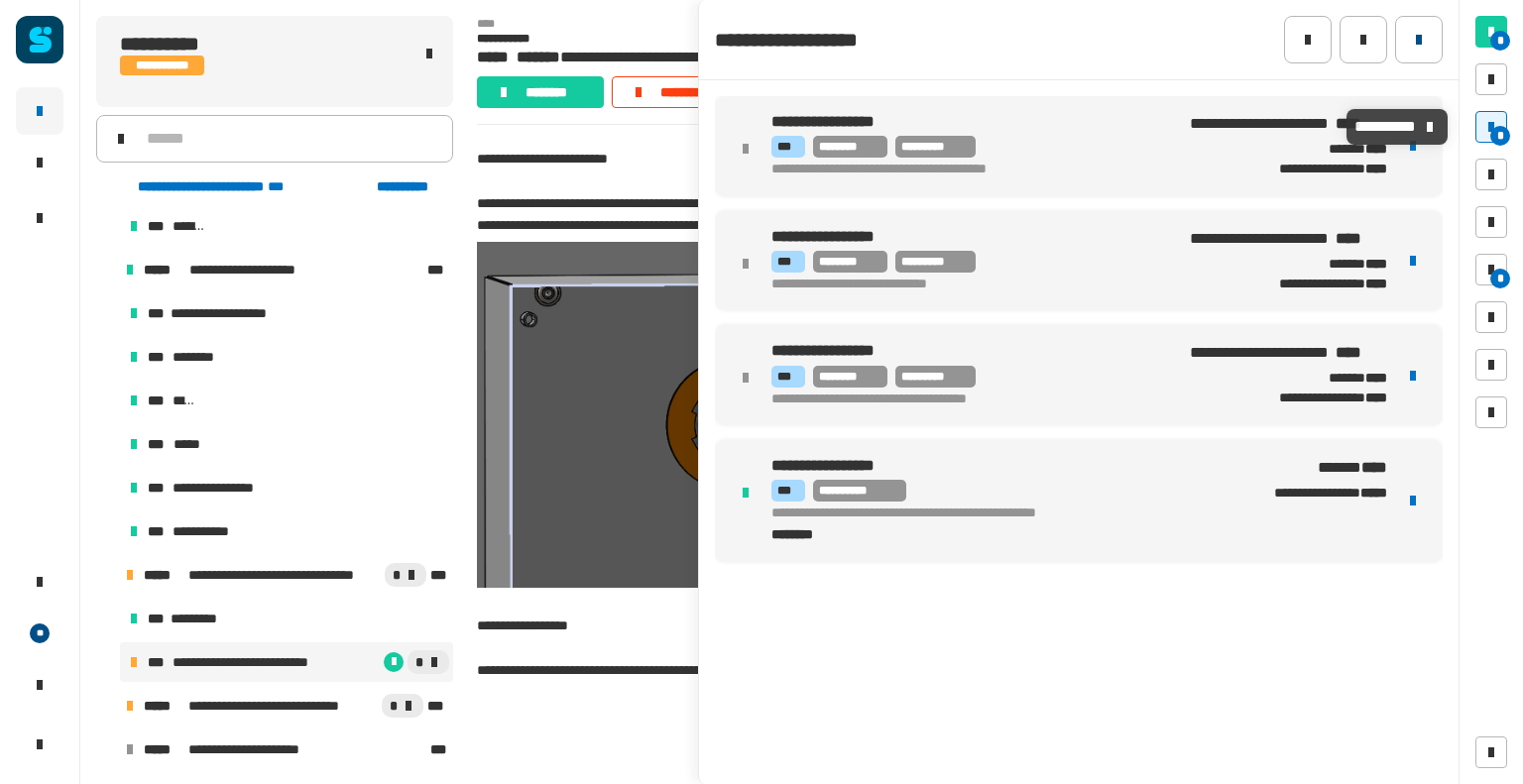 click 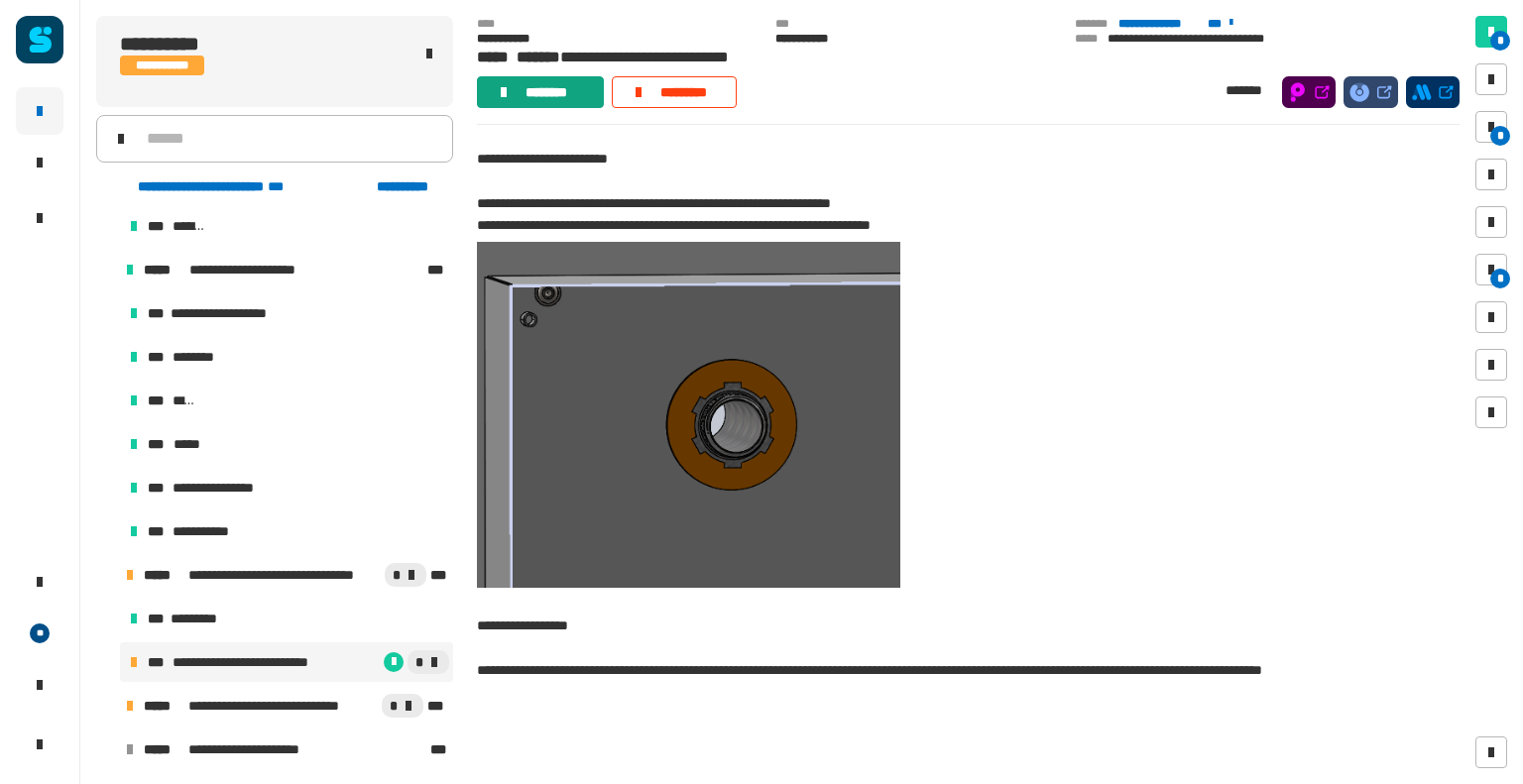 click on "********" 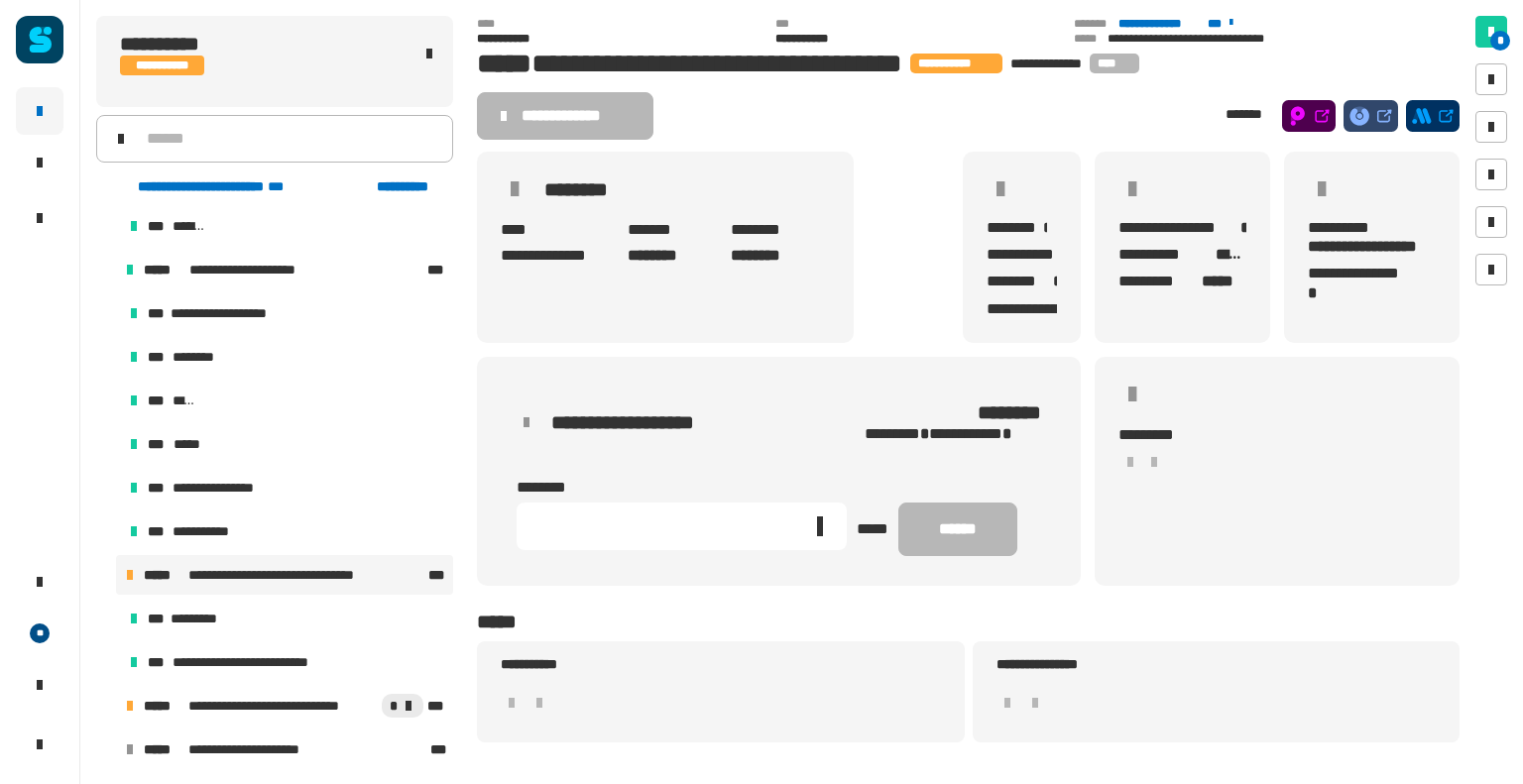 click 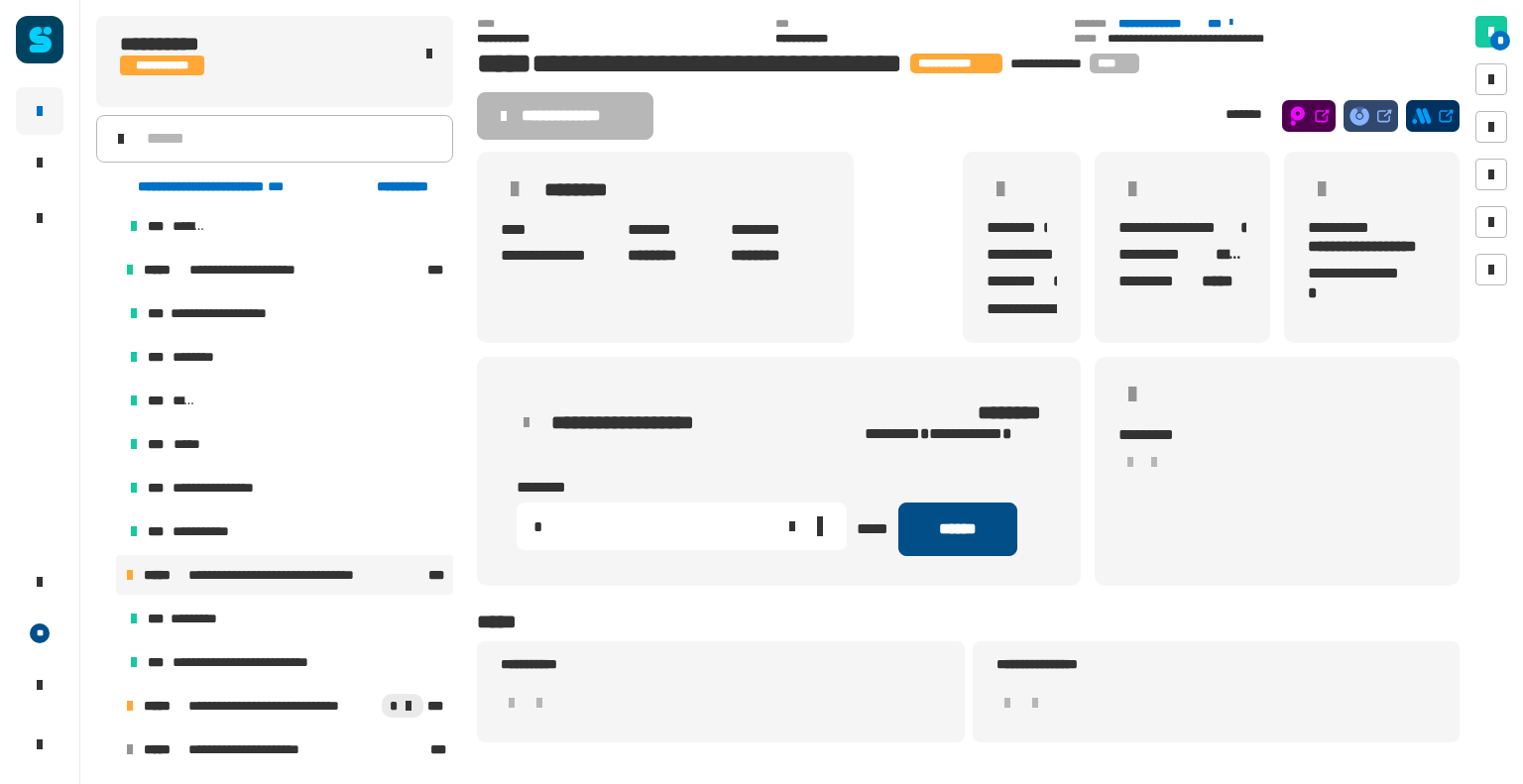 type on "*" 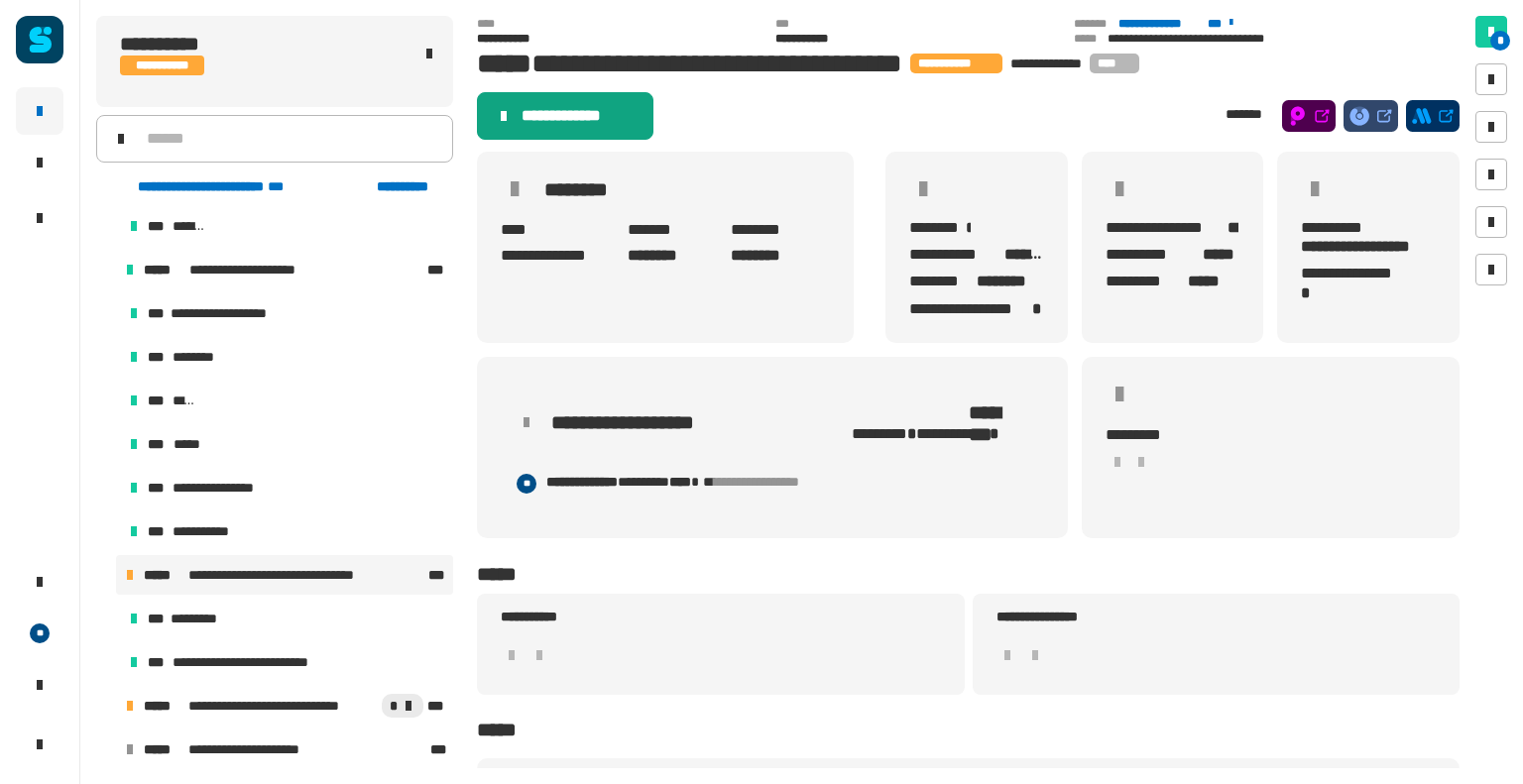 click on "**********" 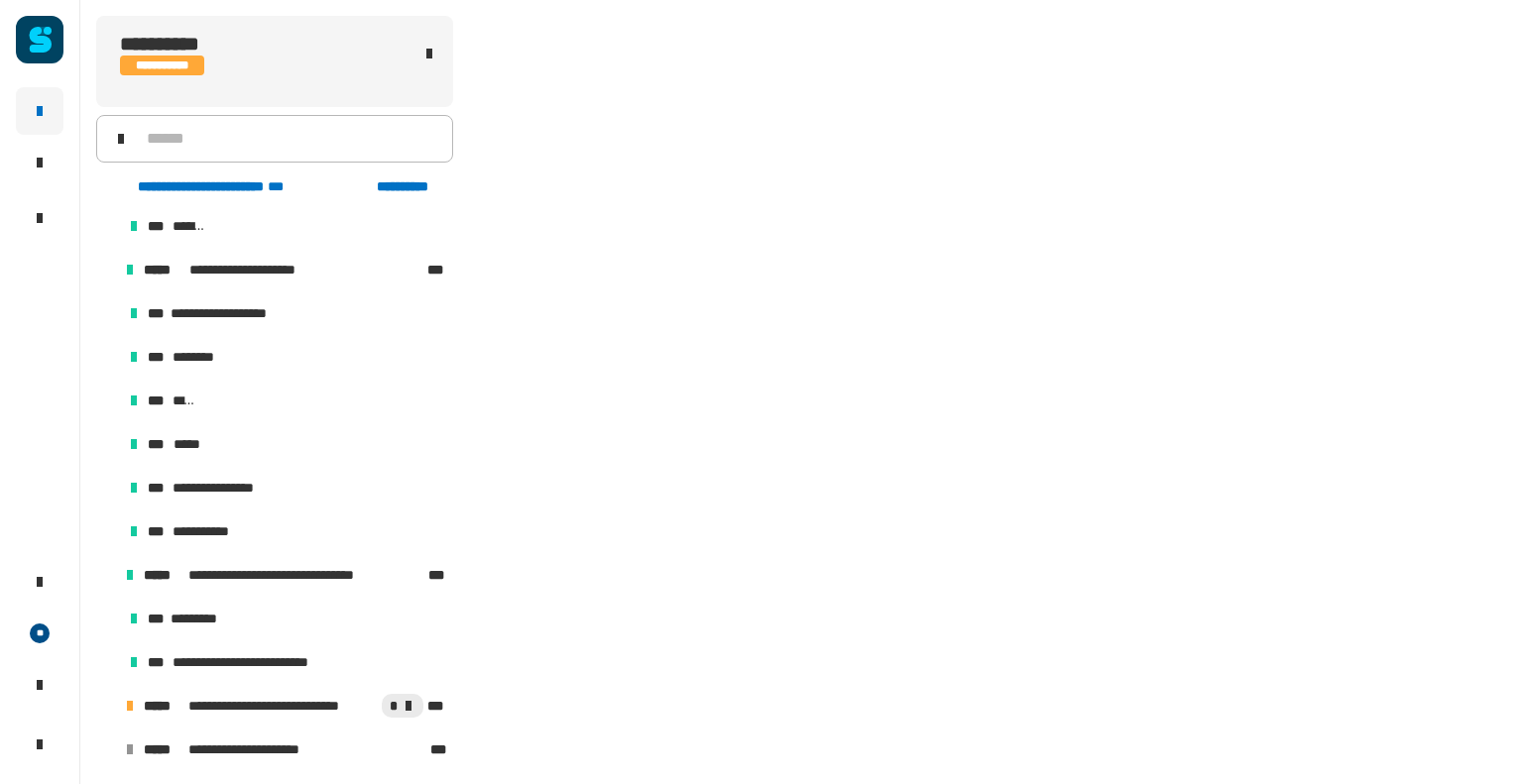 scroll, scrollTop: 396, scrollLeft: 0, axis: vertical 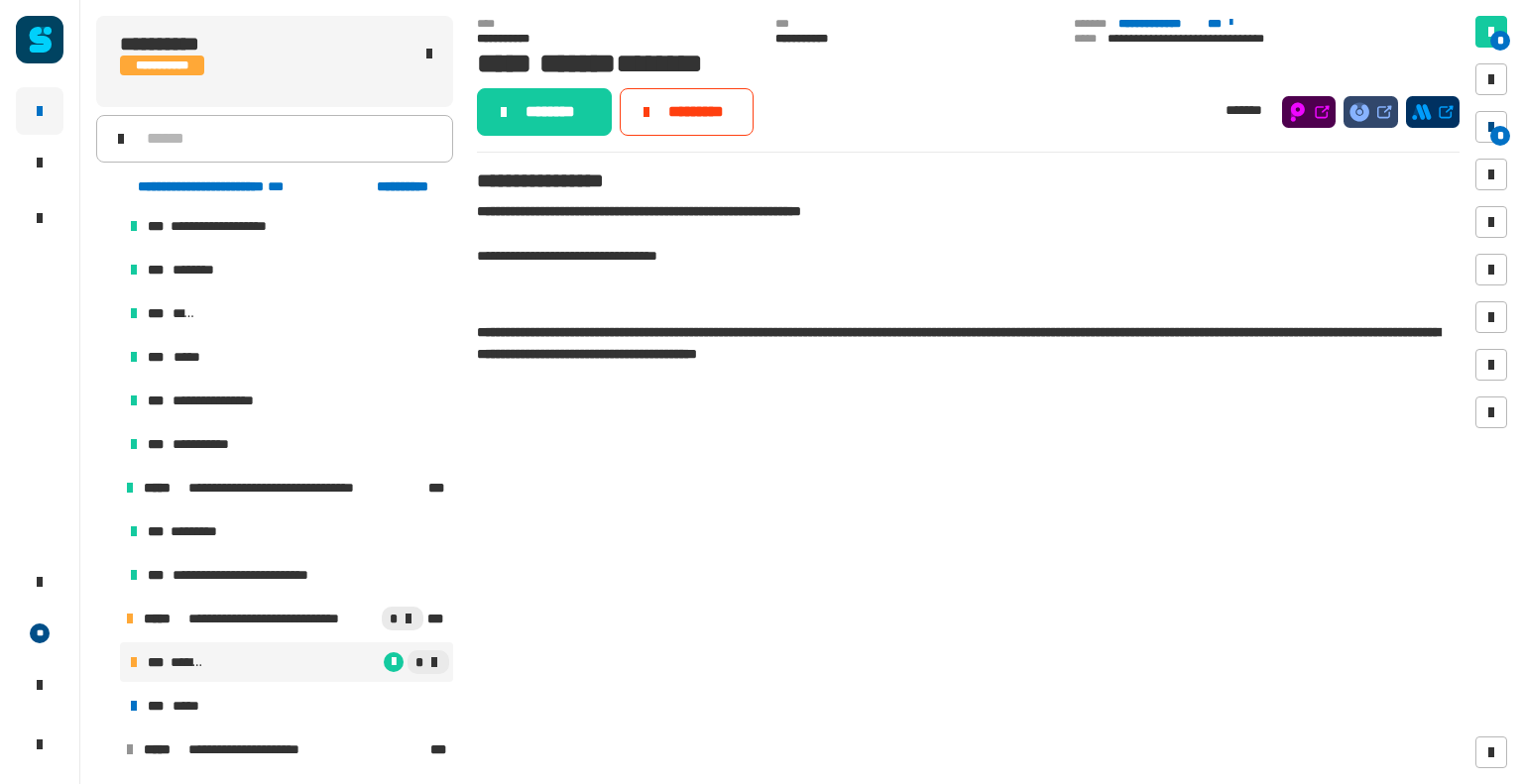 click at bounding box center [1491, 127] 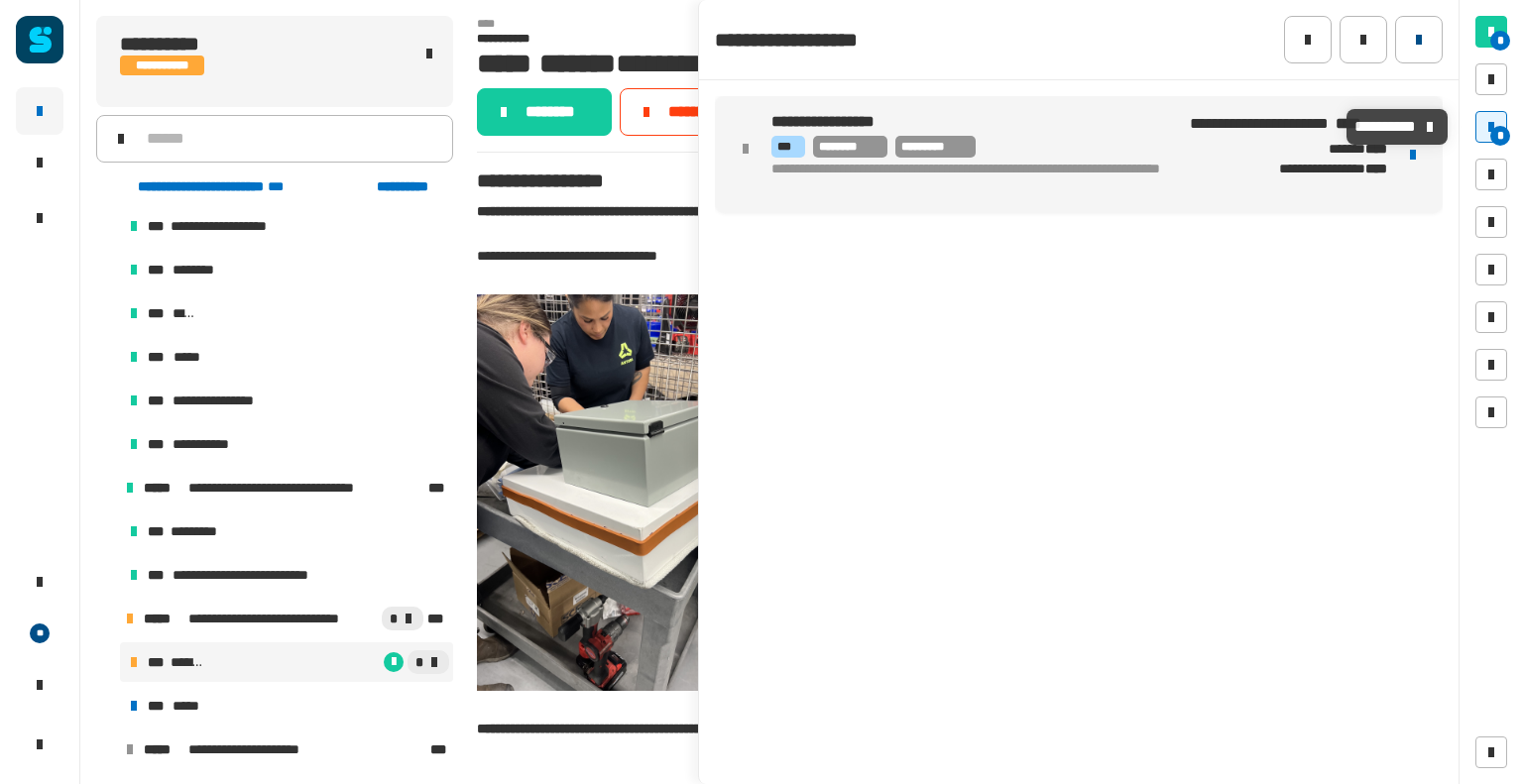 click 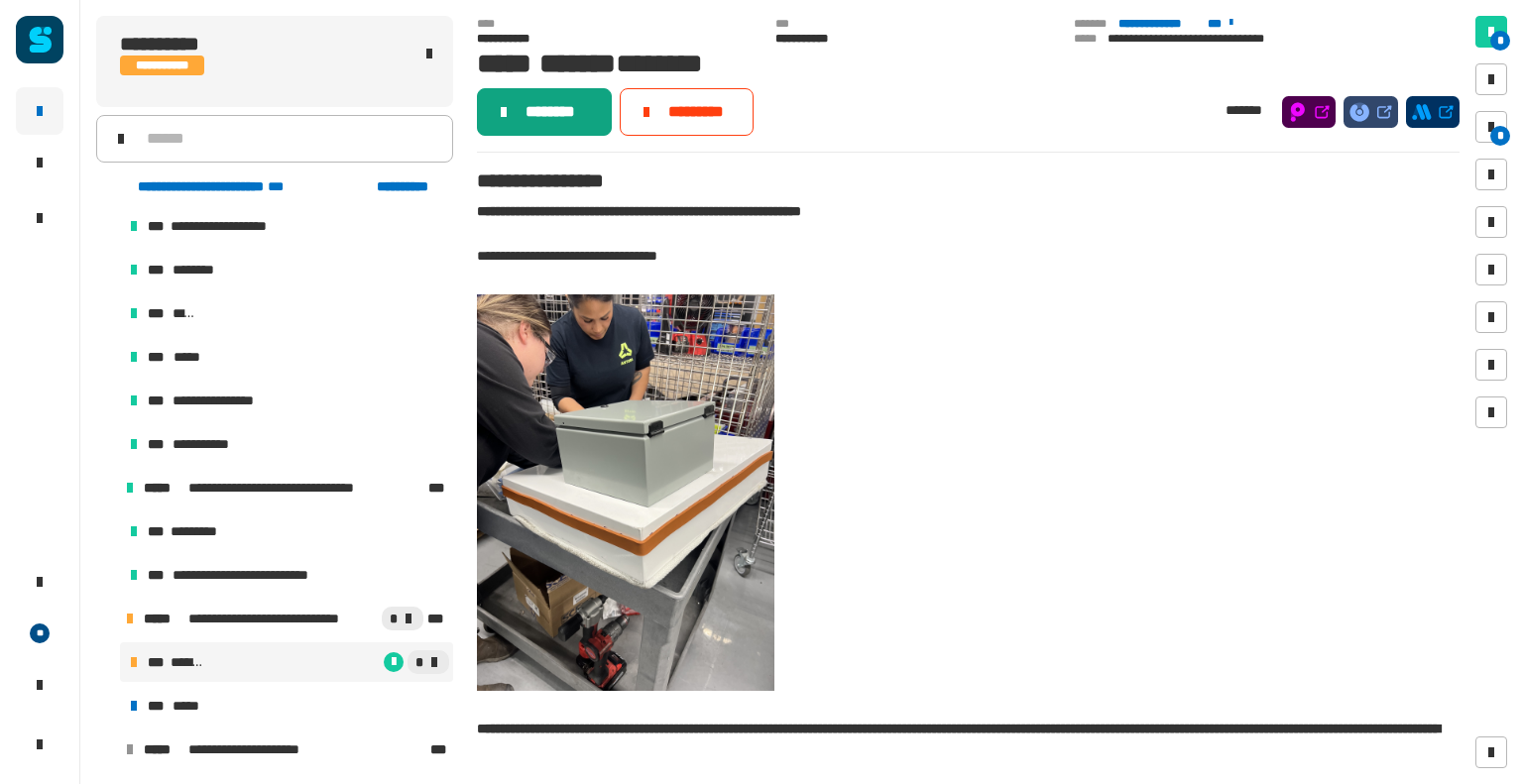 click on "********" 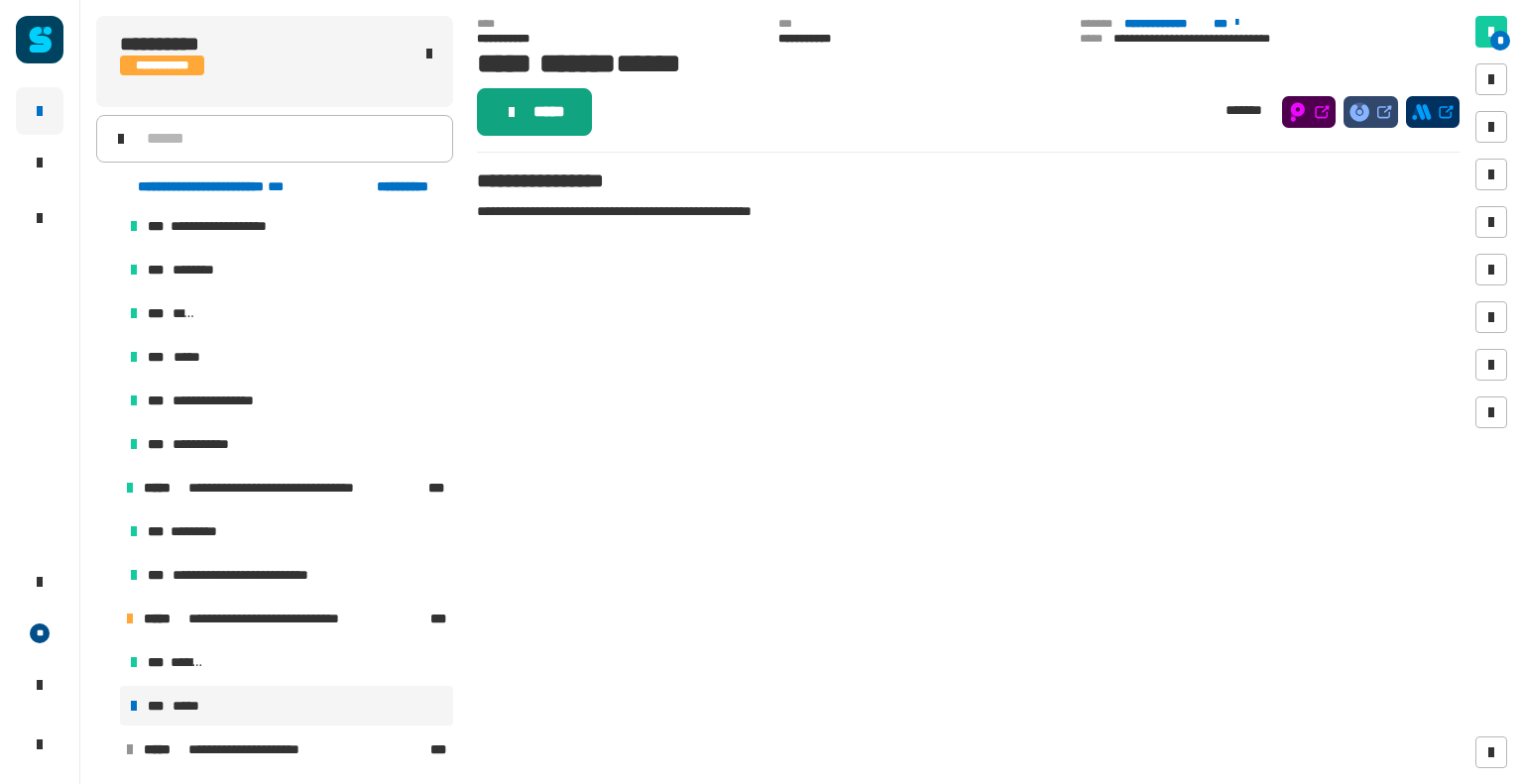 click on "*****" 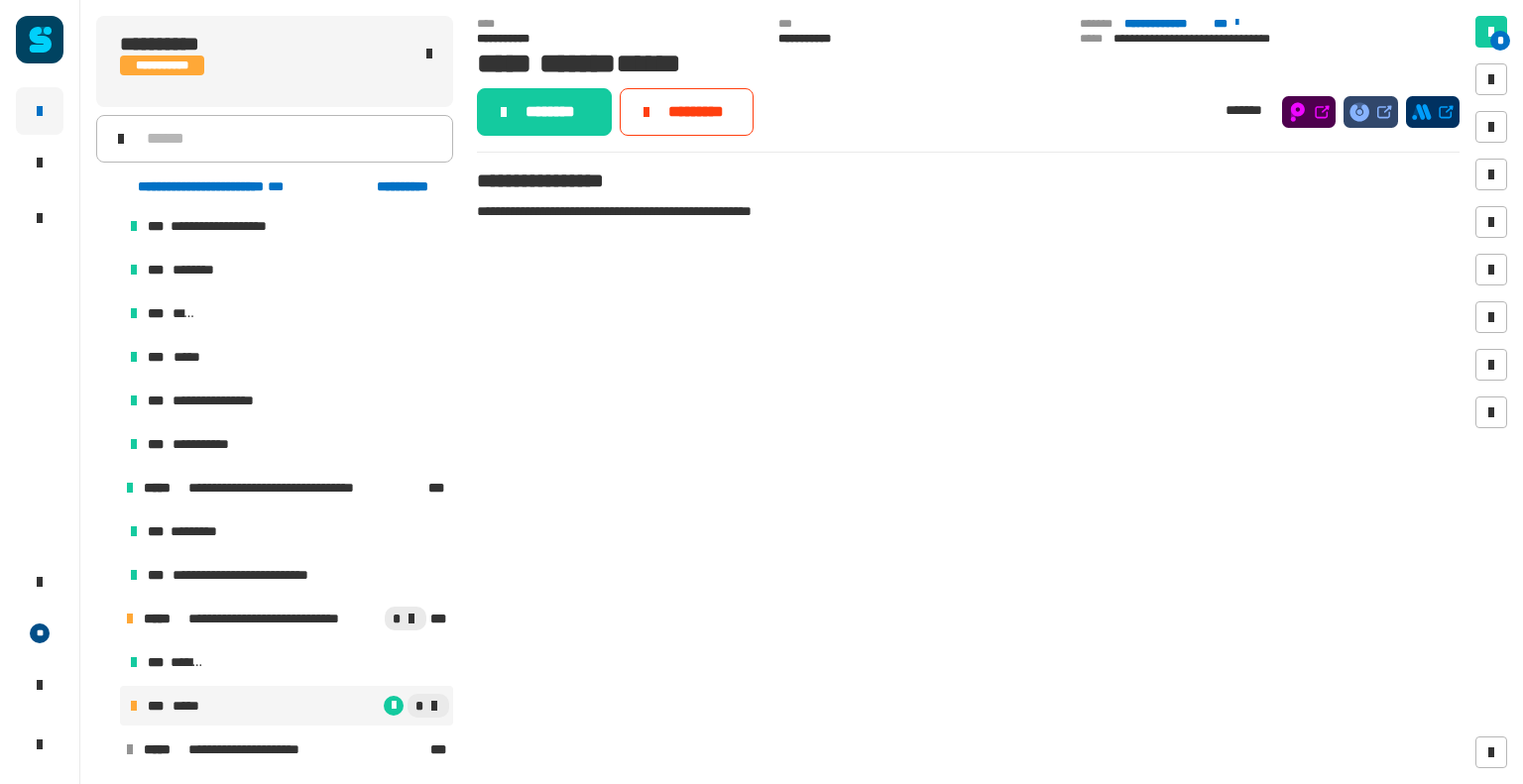click on "********" 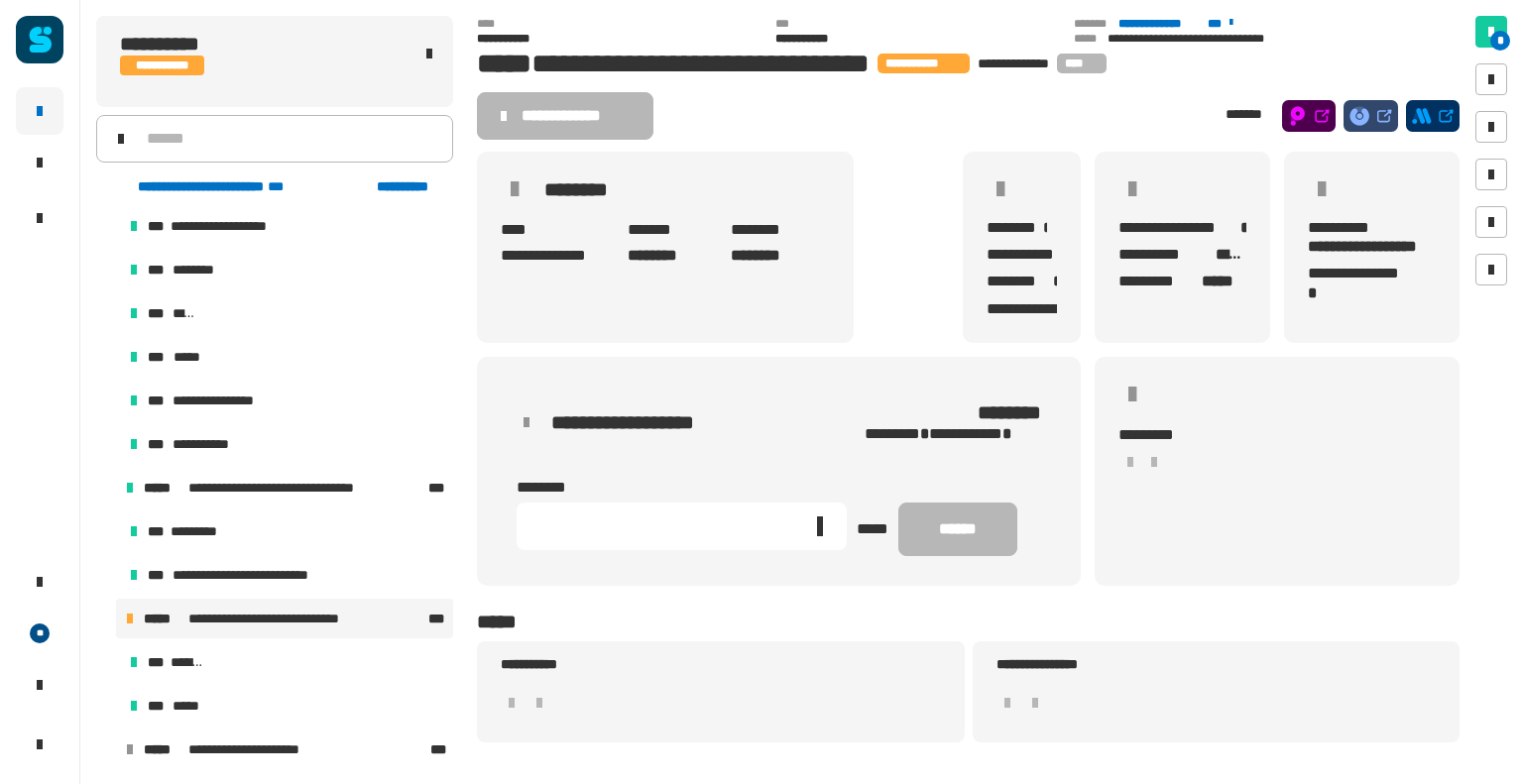 click 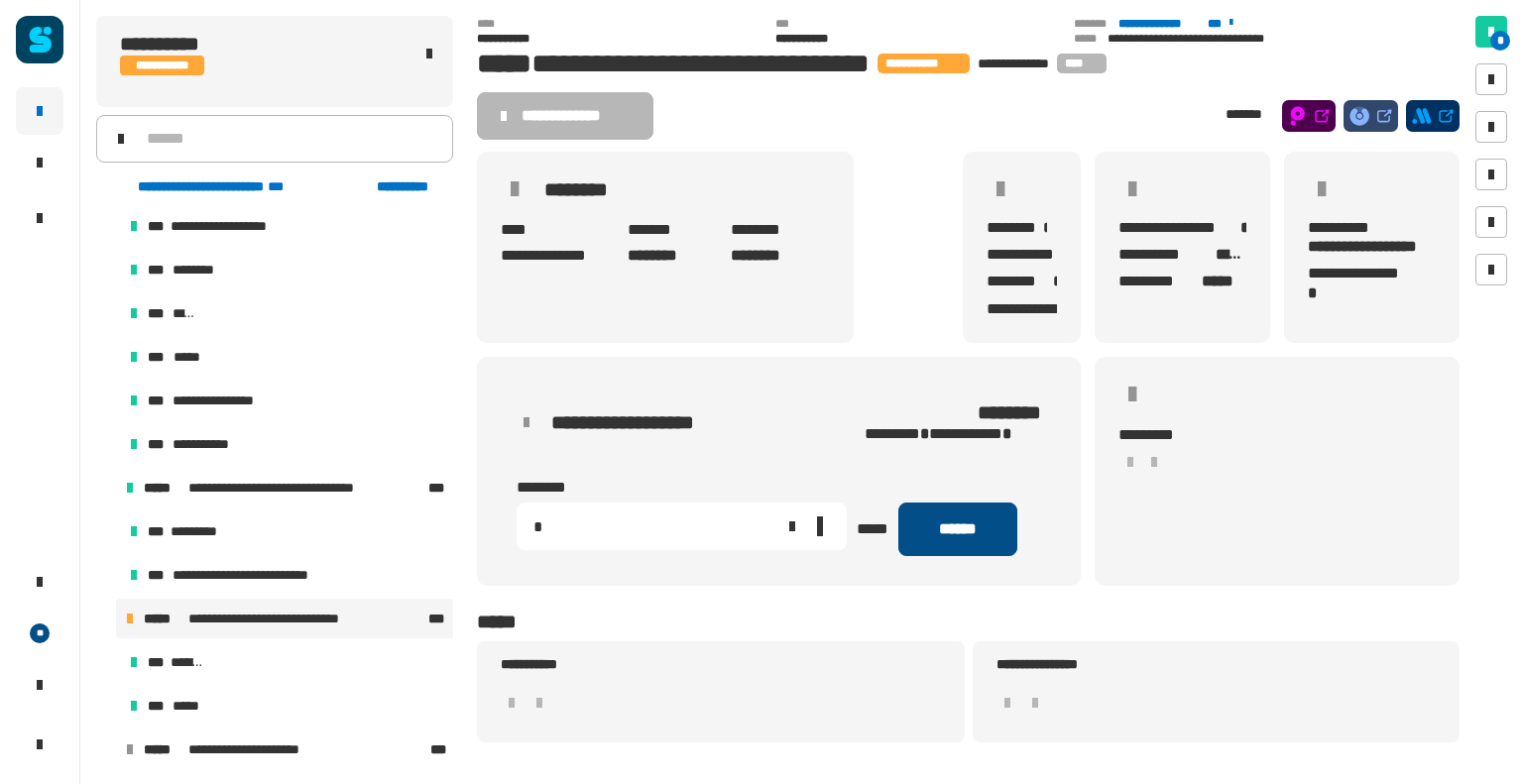 type on "*" 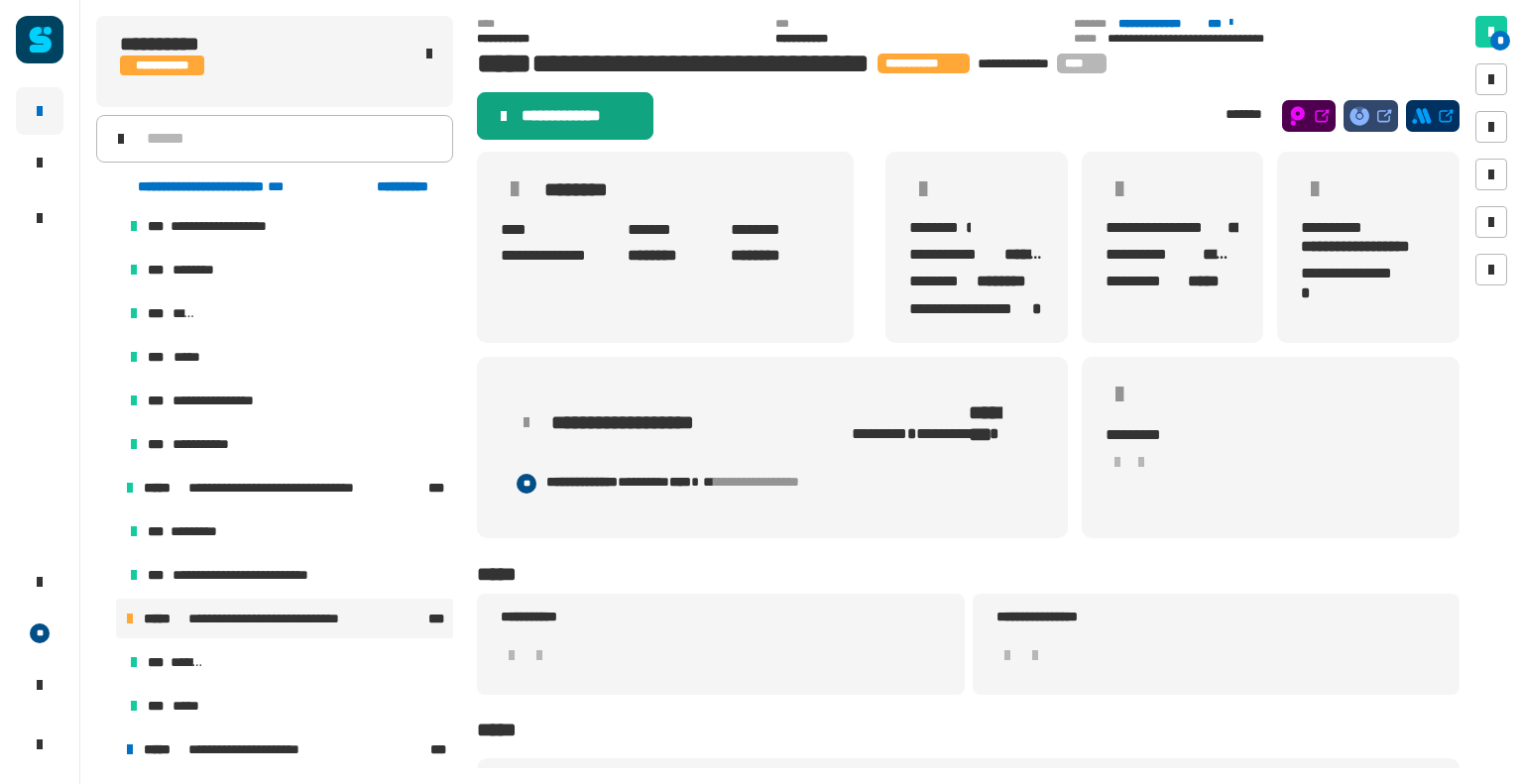 click on "**********" 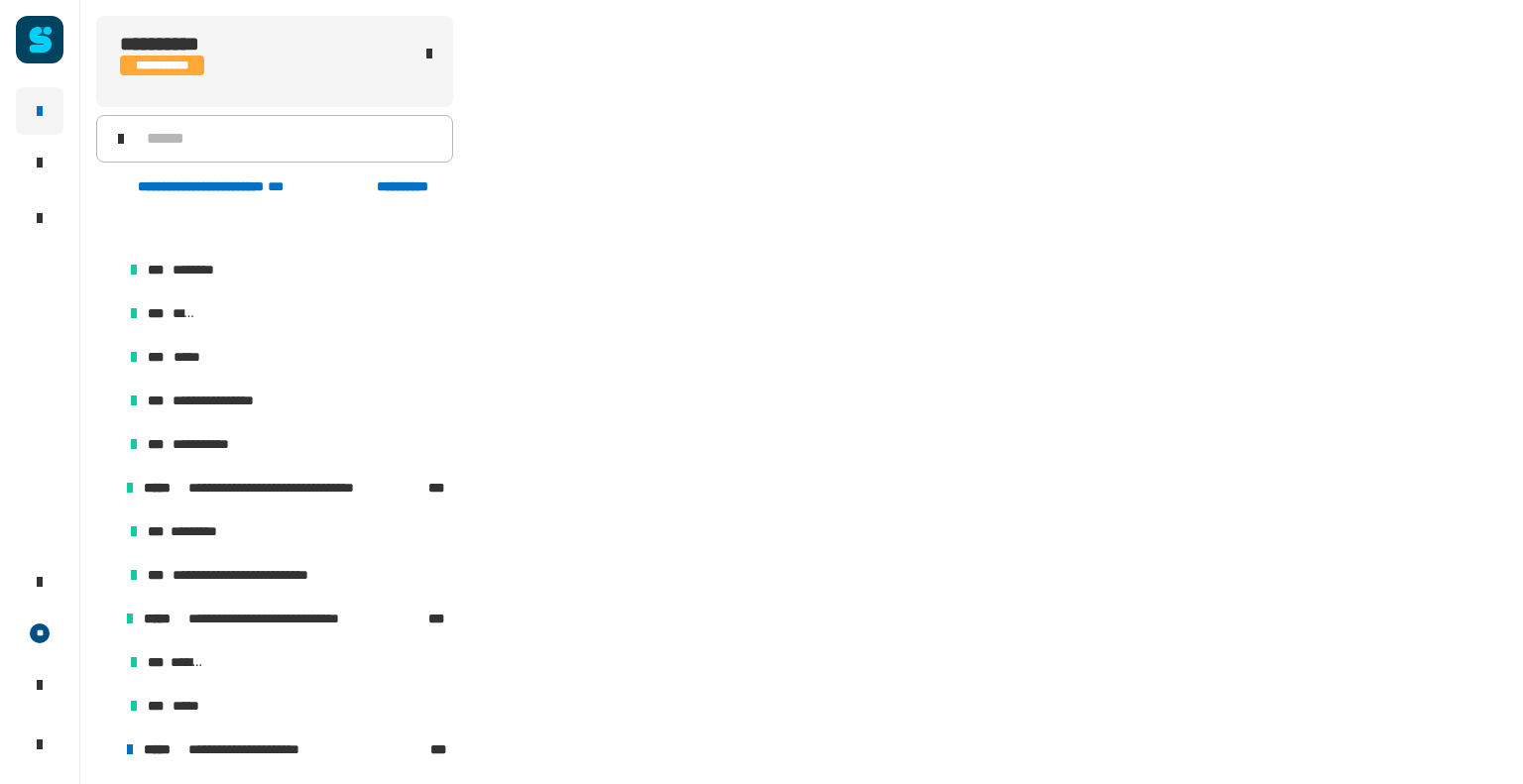 scroll, scrollTop: 440, scrollLeft: 0, axis: vertical 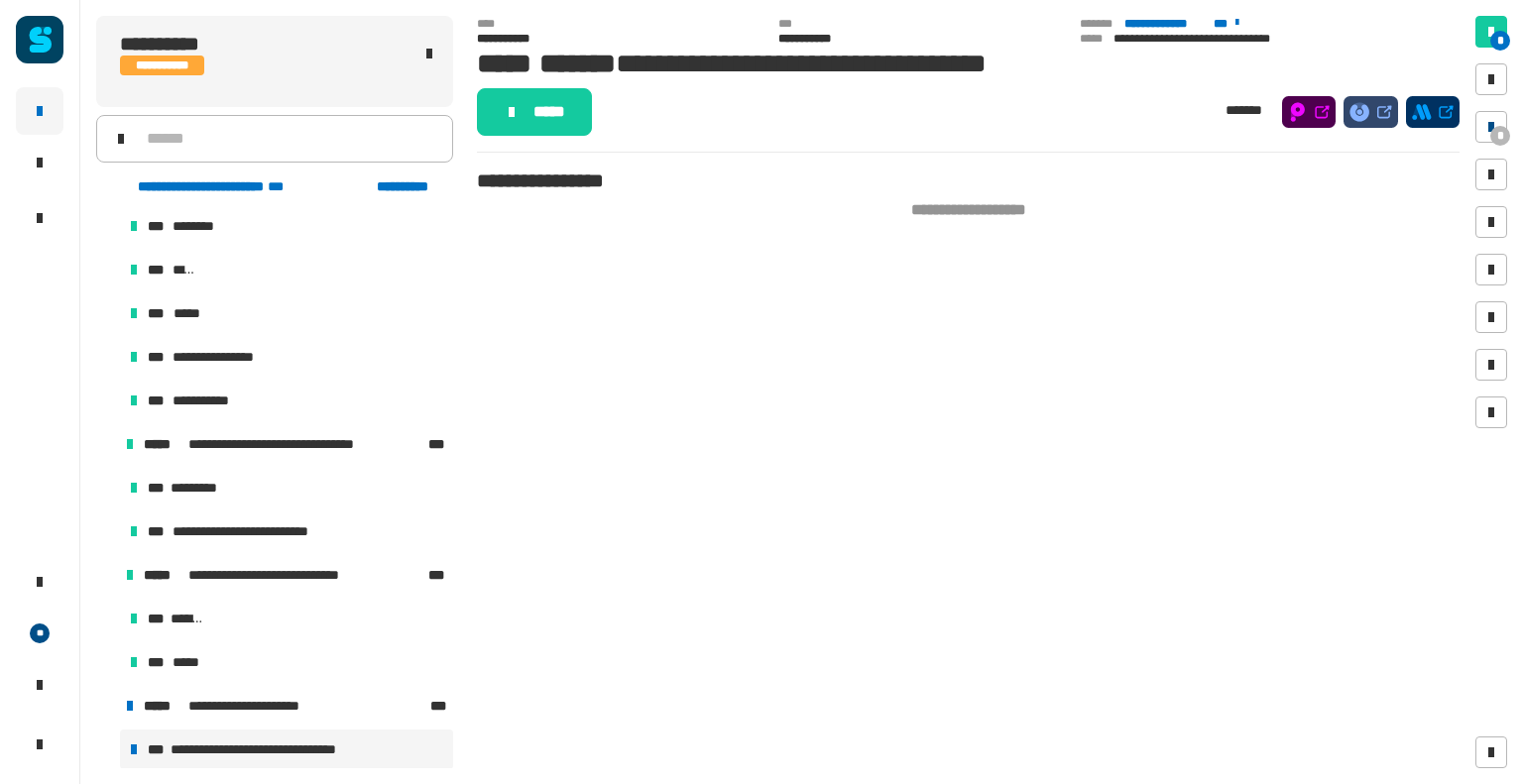 click on "*" at bounding box center [1500, 136] 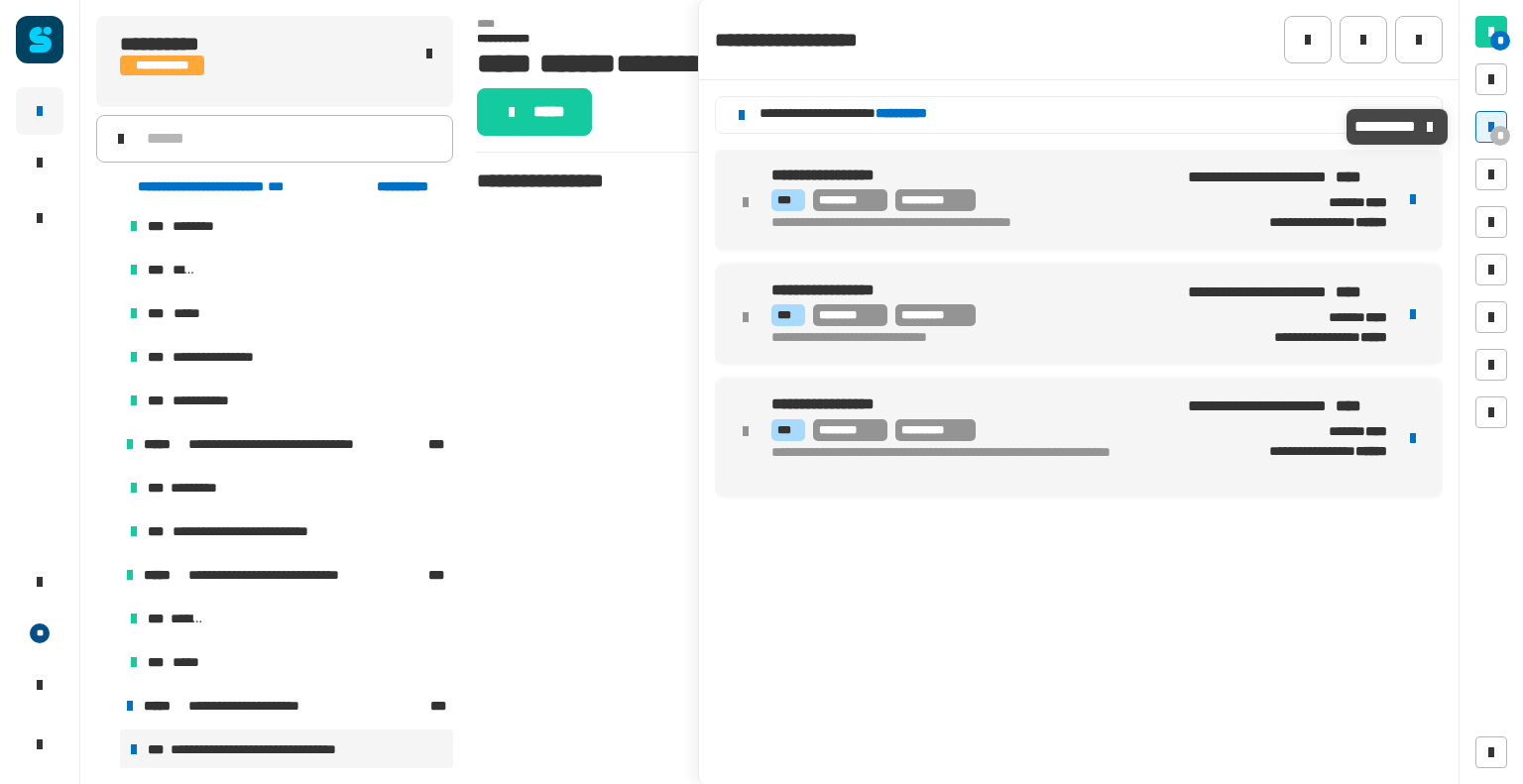 click on "**********" 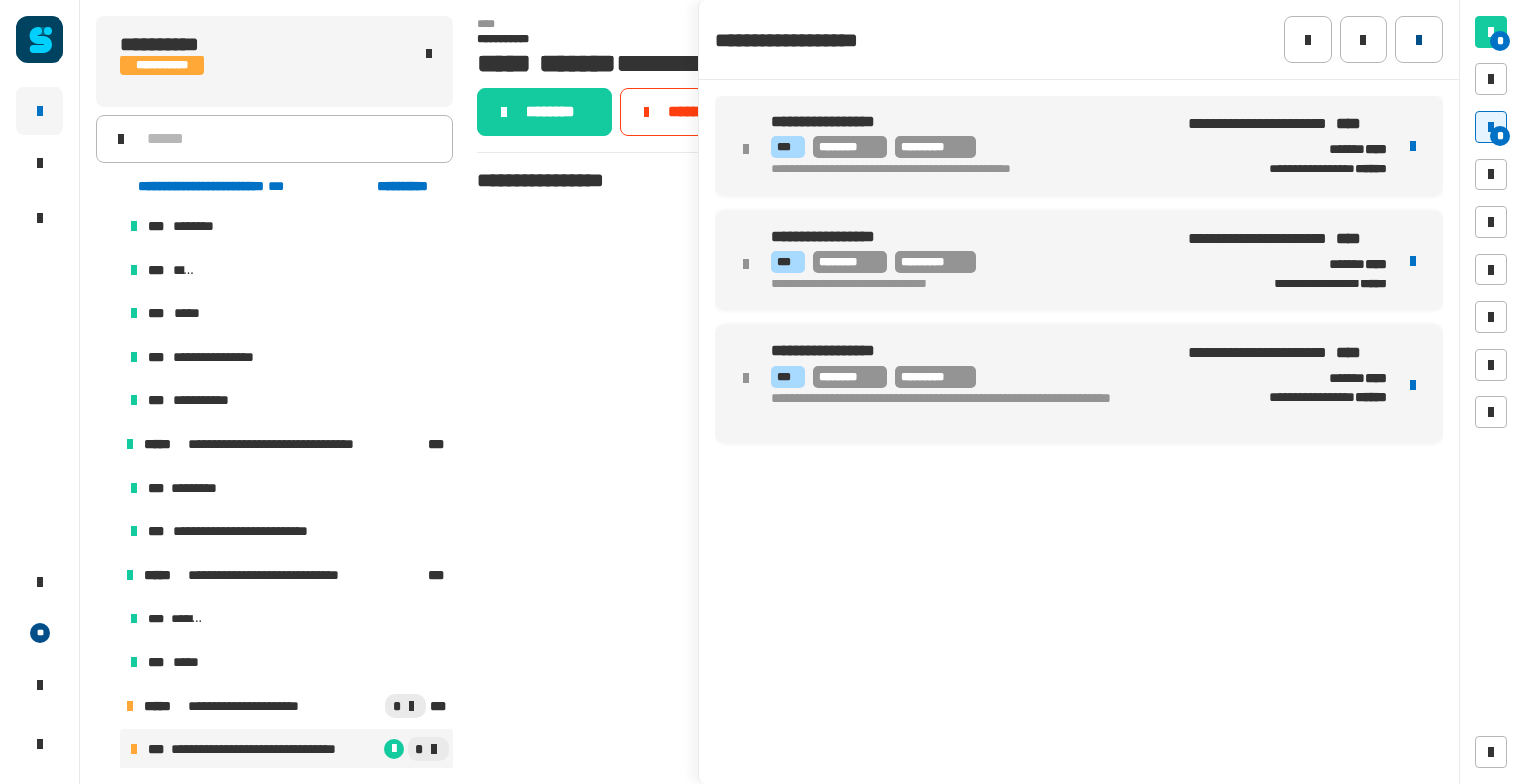 click 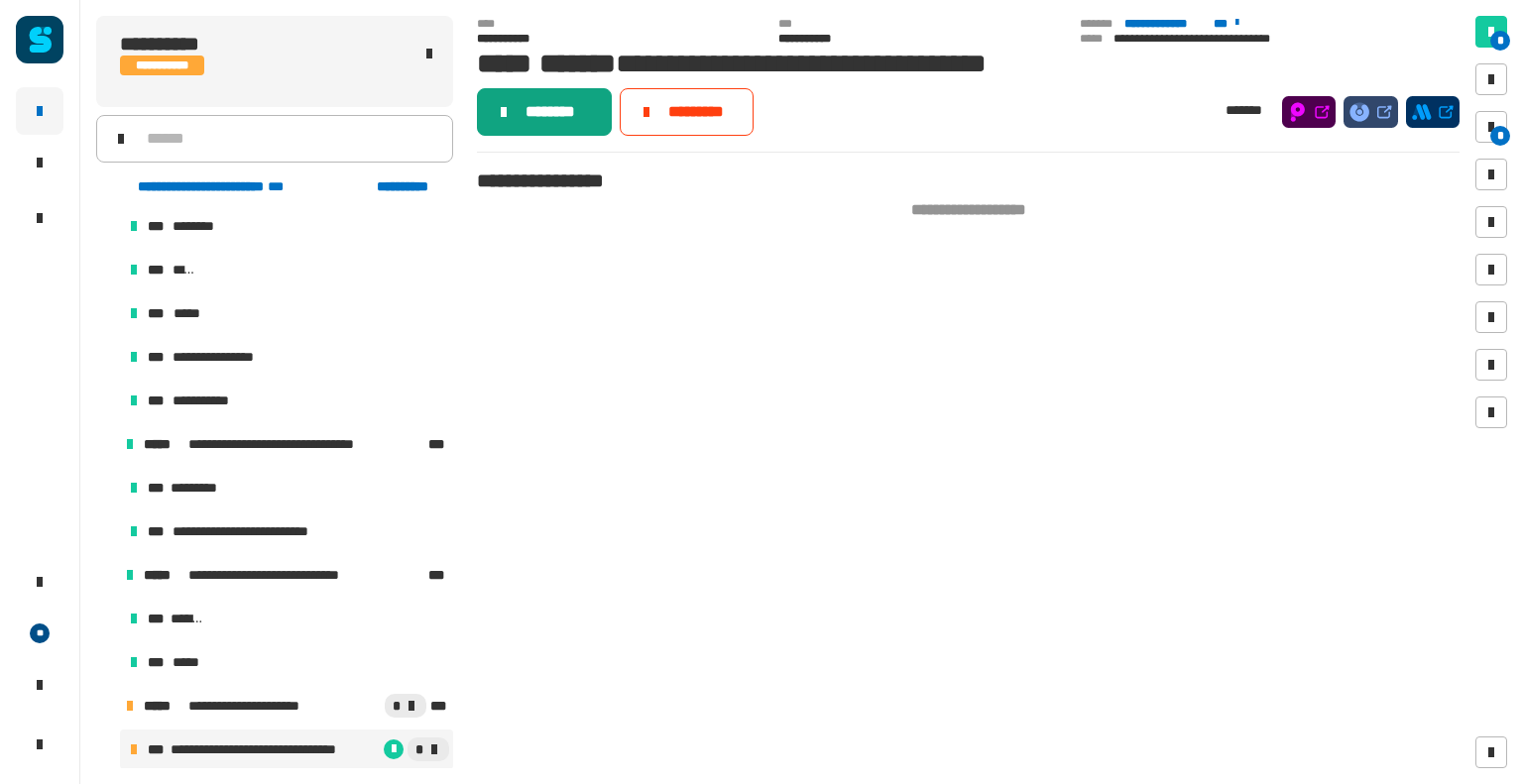 click on "********" 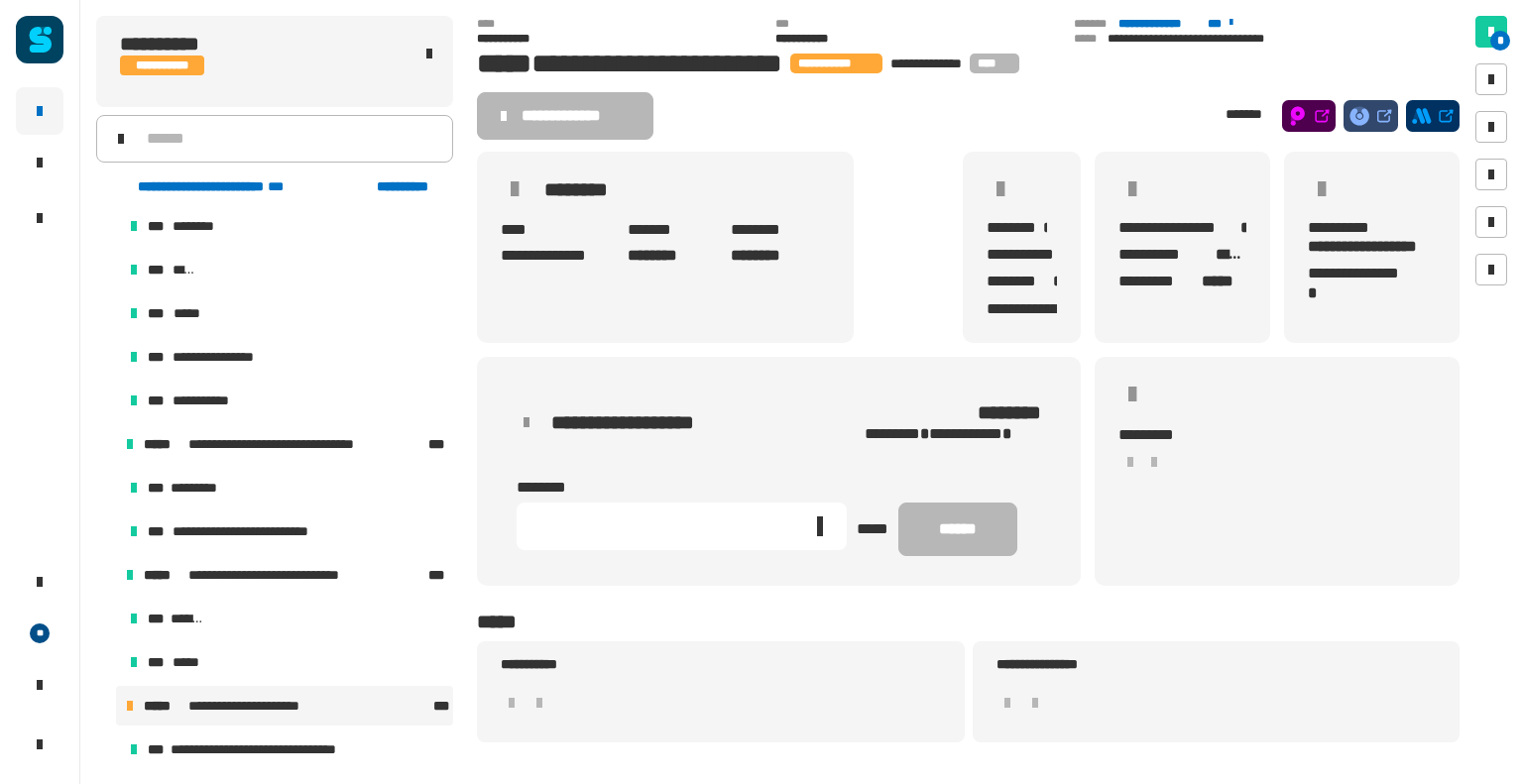 click 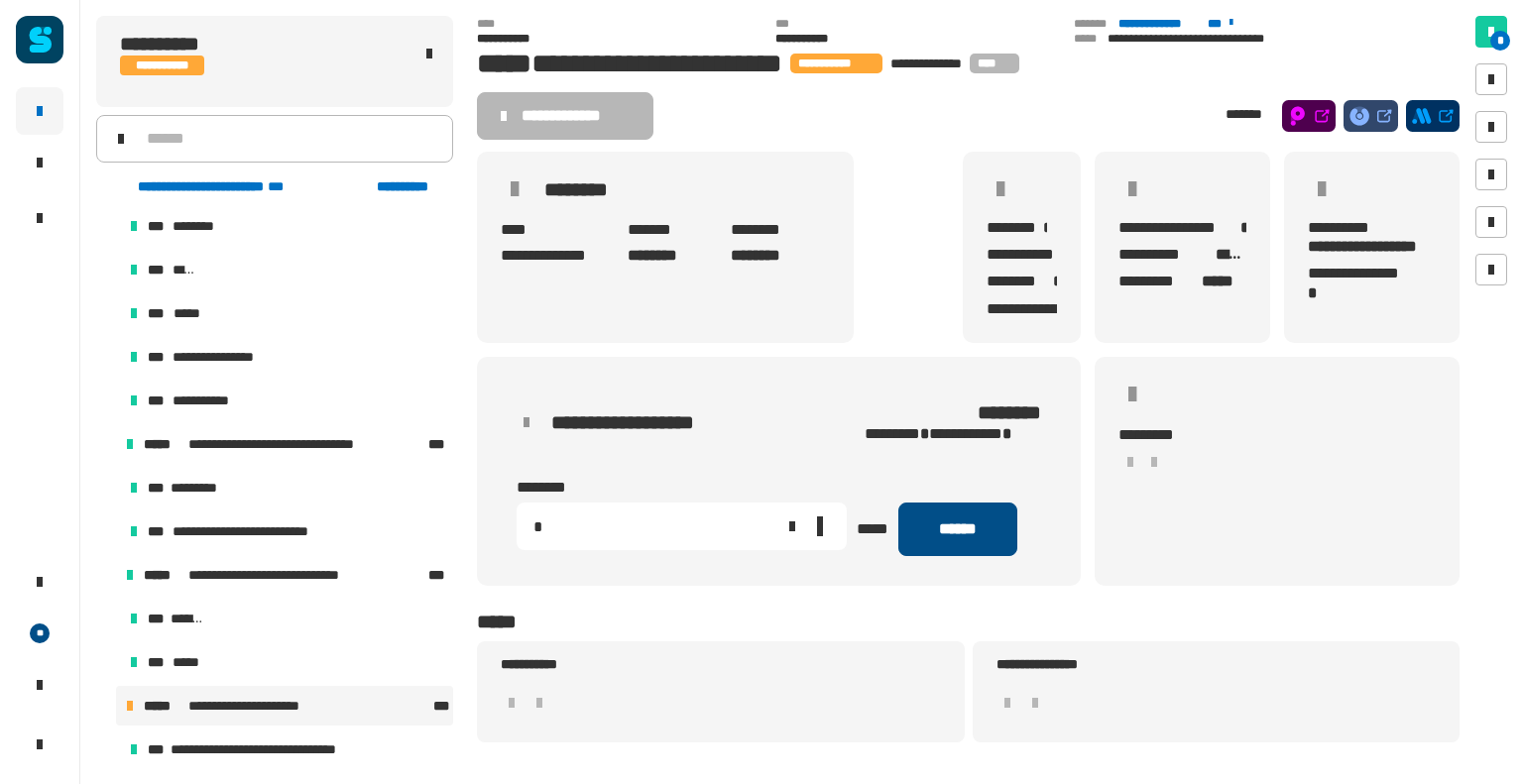 type on "*" 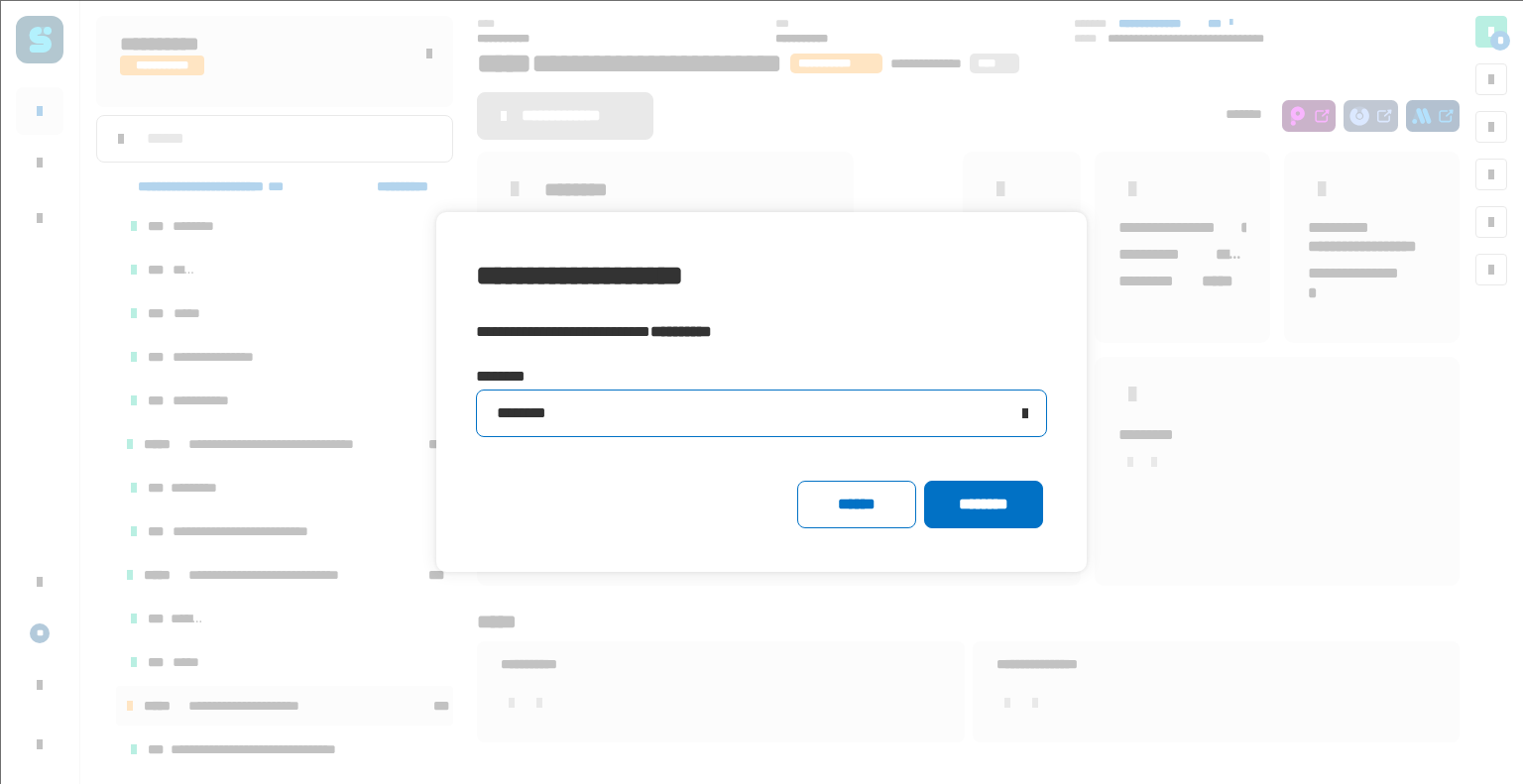 click on "********" 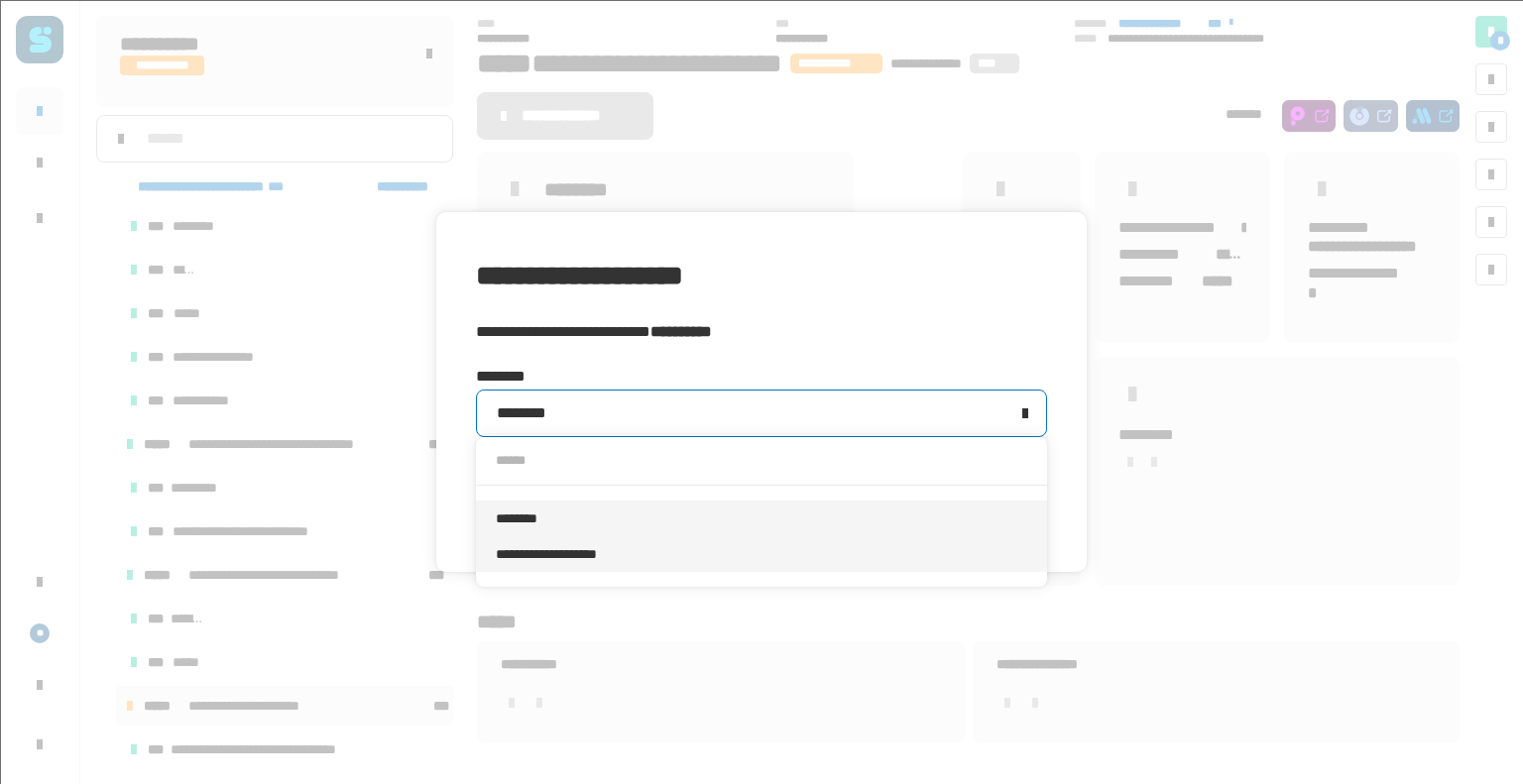 click on "**********" at bounding box center (762, 554) 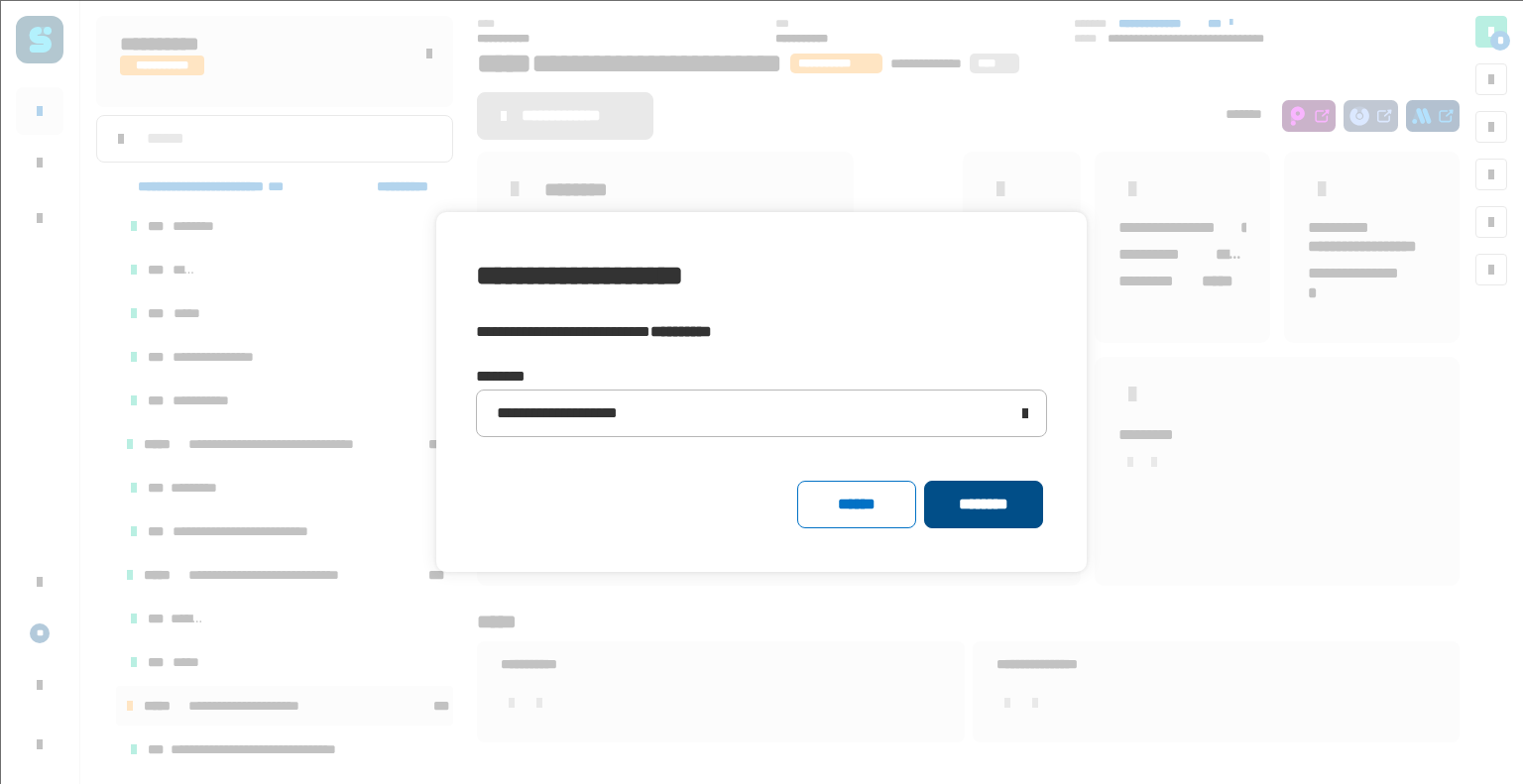 click on "********" 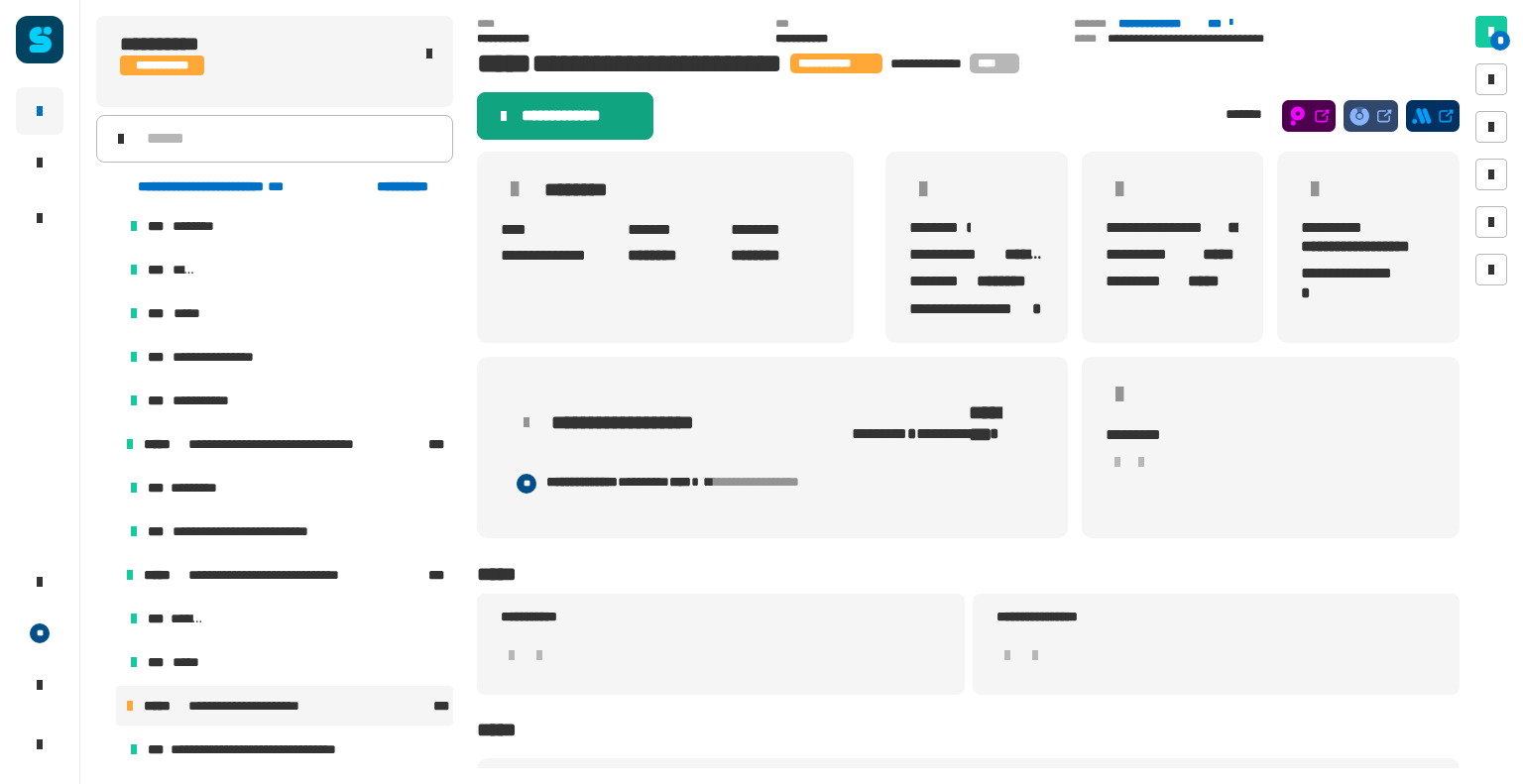 click on "**********" 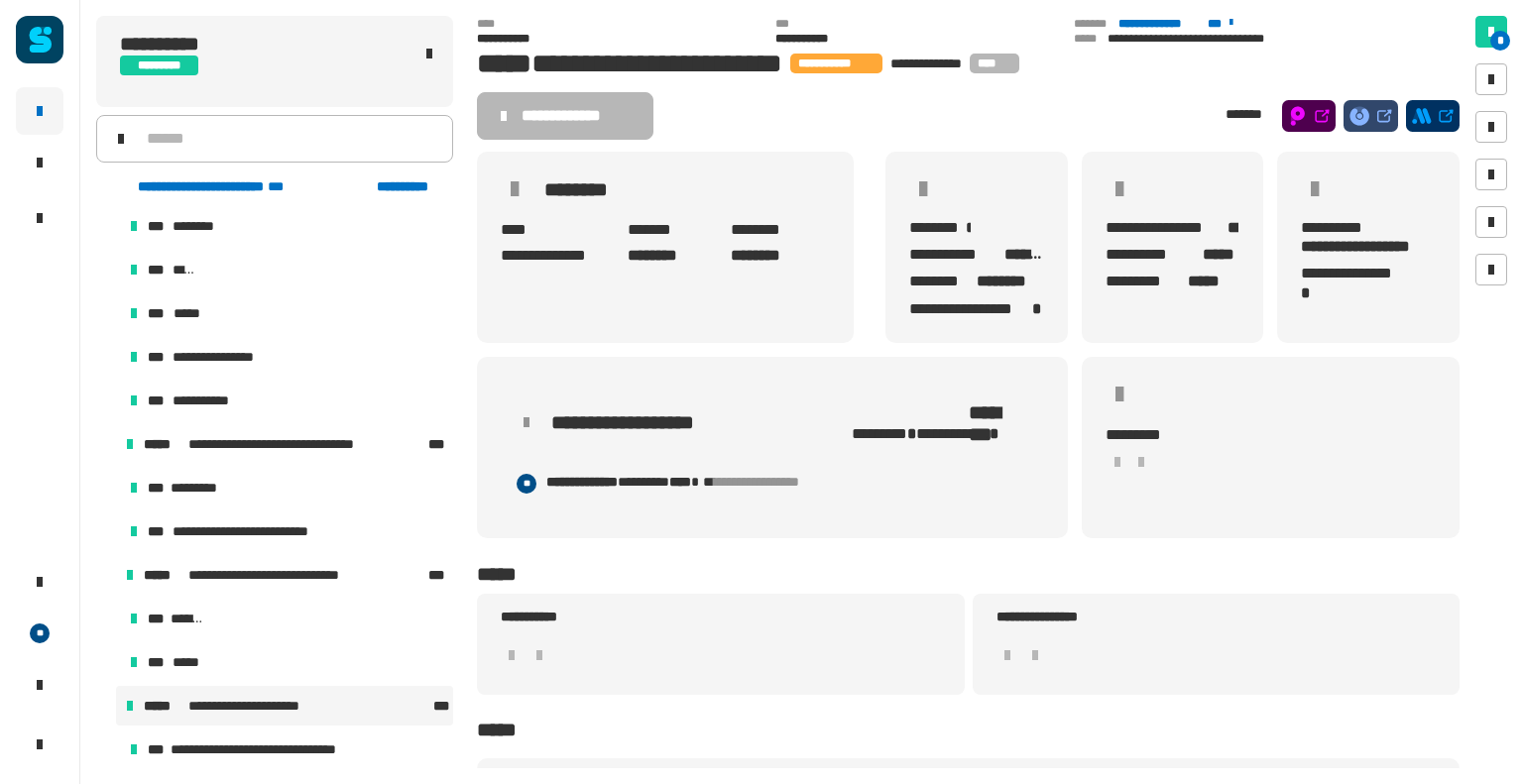 click on "**********" 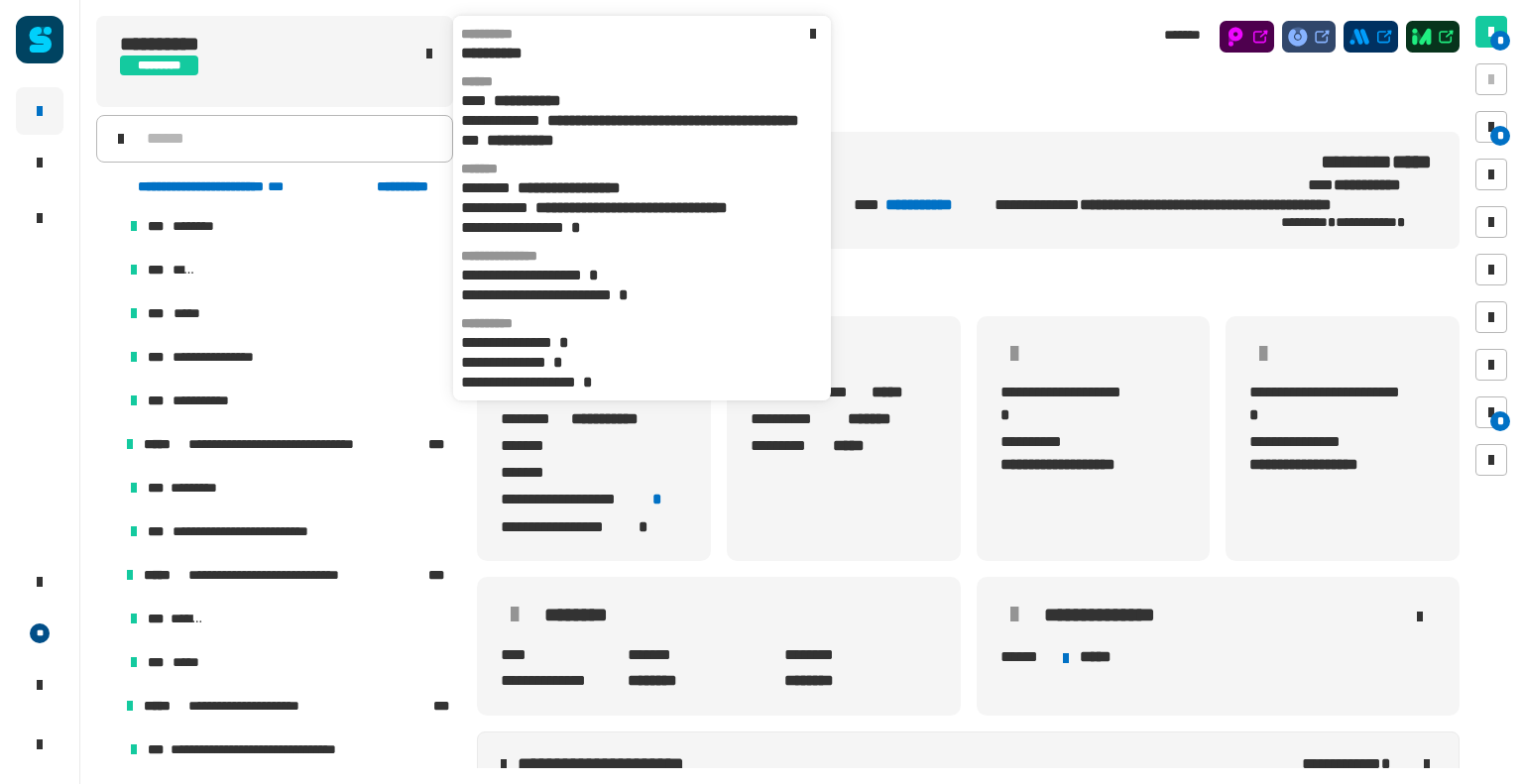 click 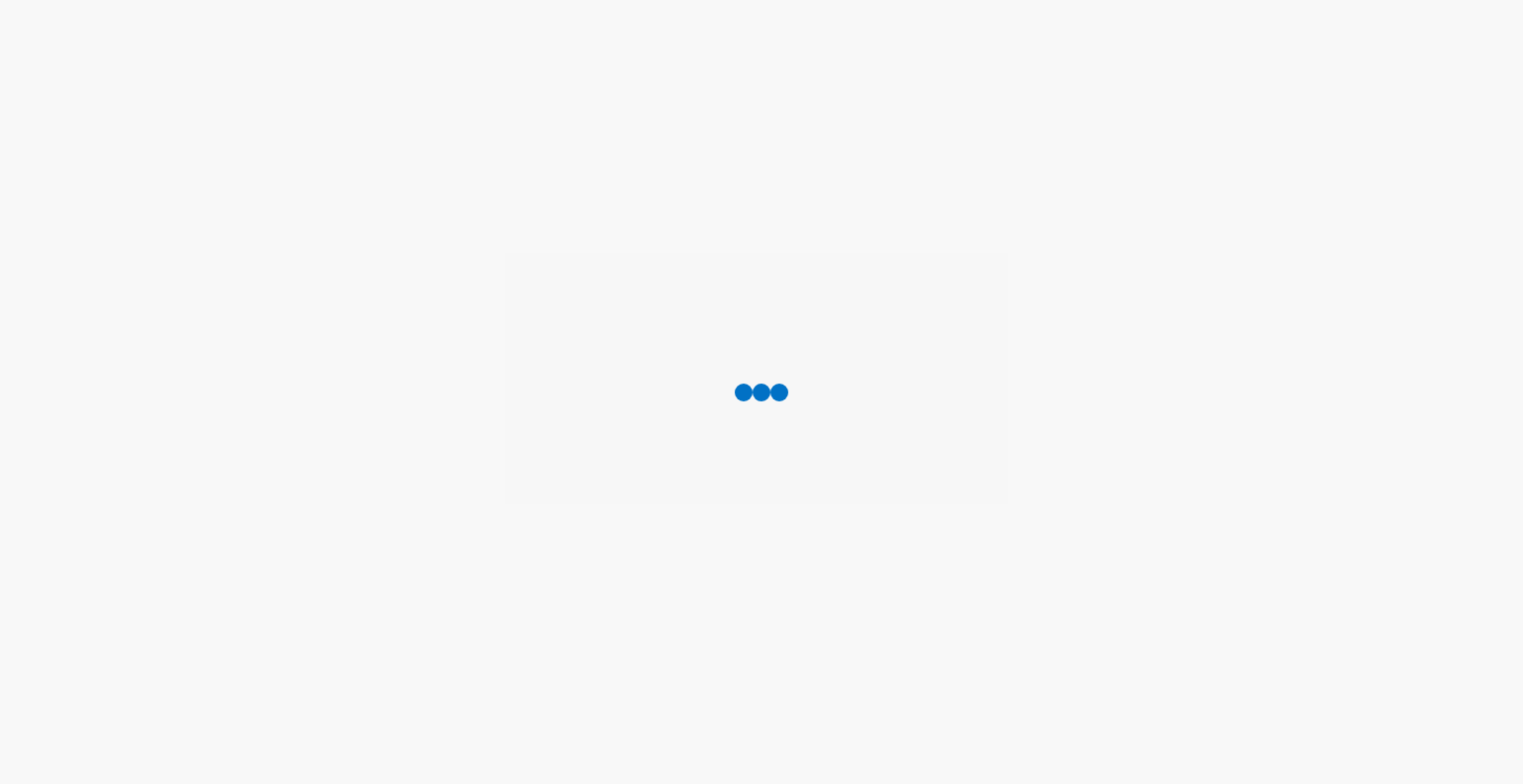 scroll, scrollTop: 0, scrollLeft: 0, axis: both 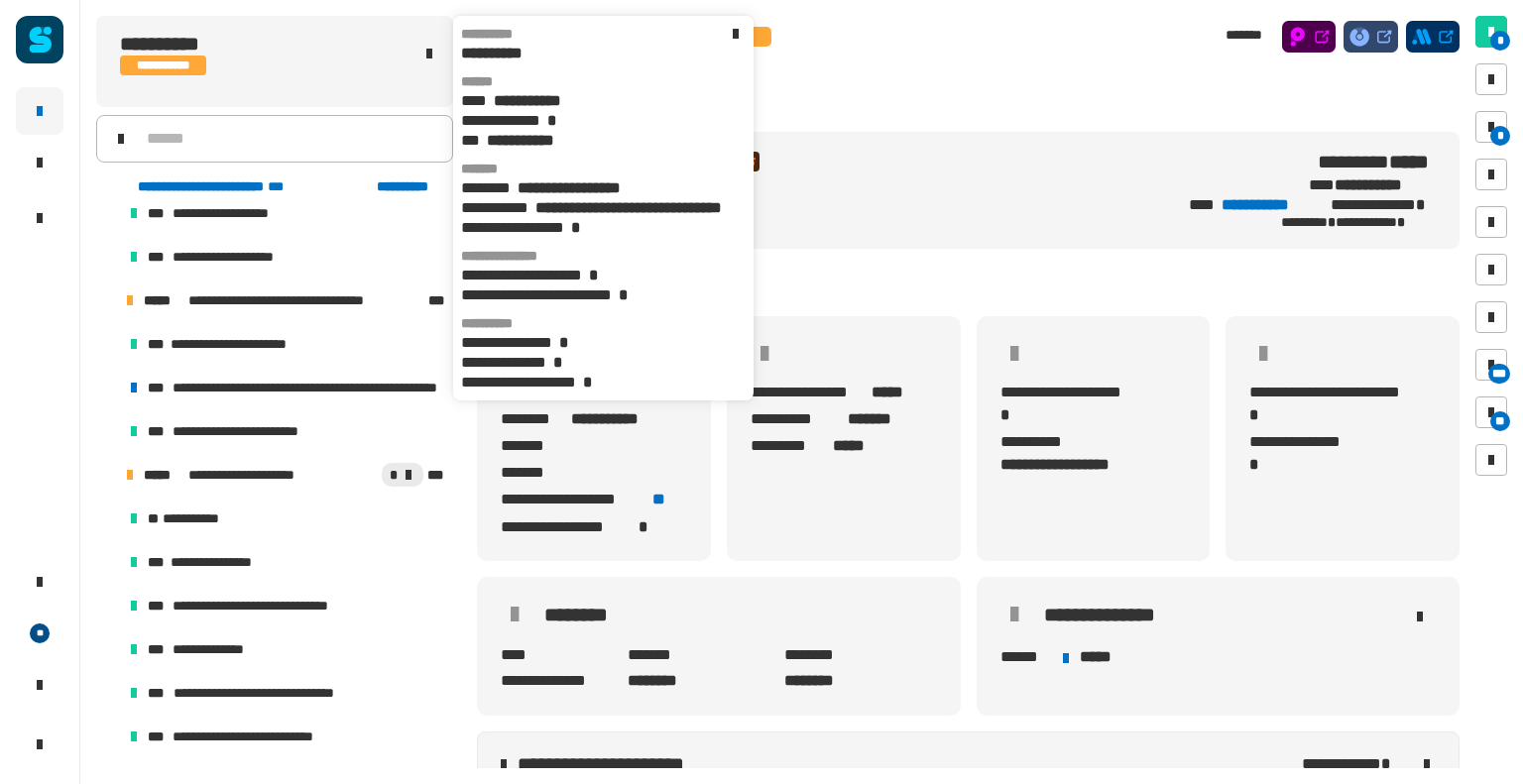 click 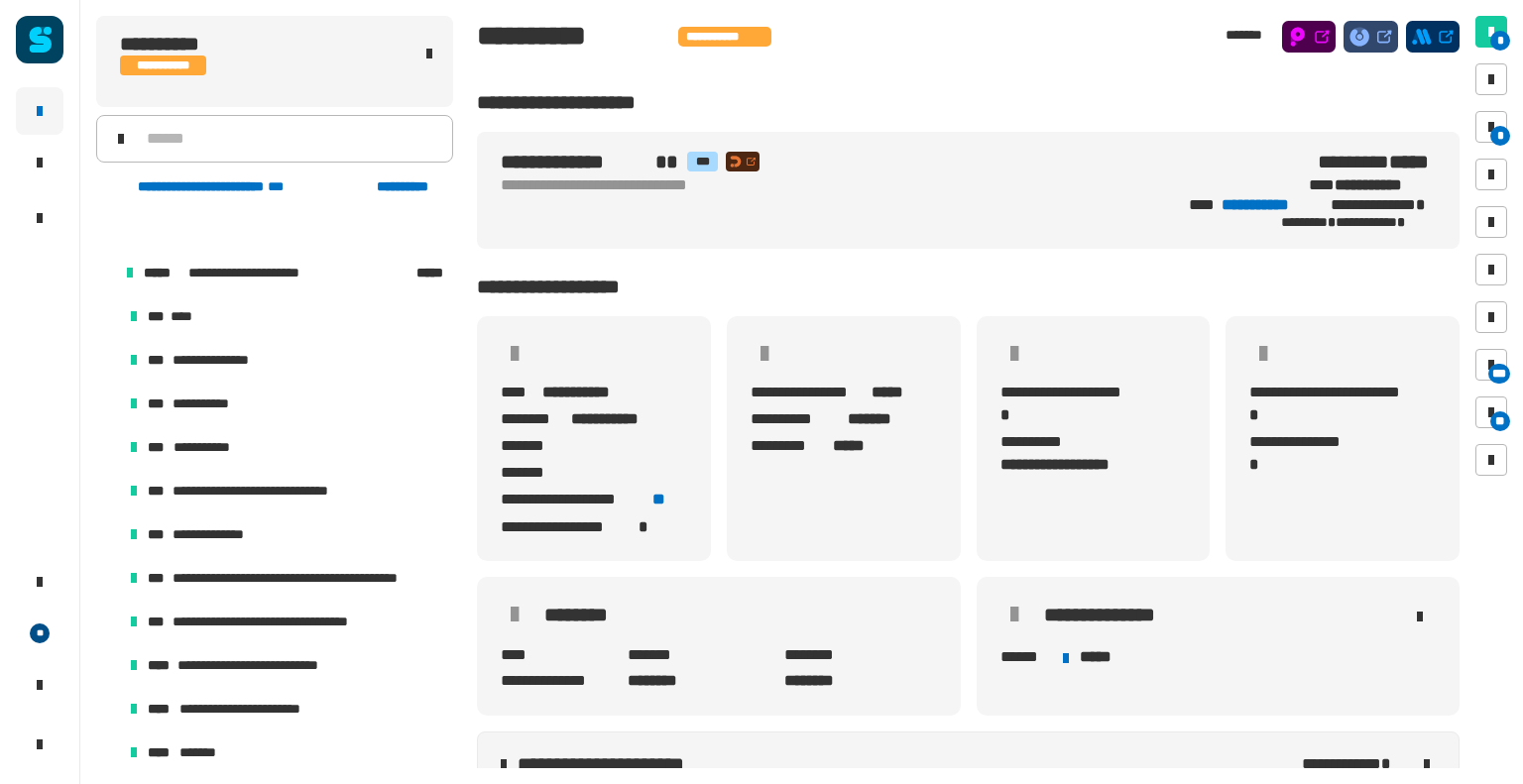 scroll, scrollTop: 0, scrollLeft: 0, axis: both 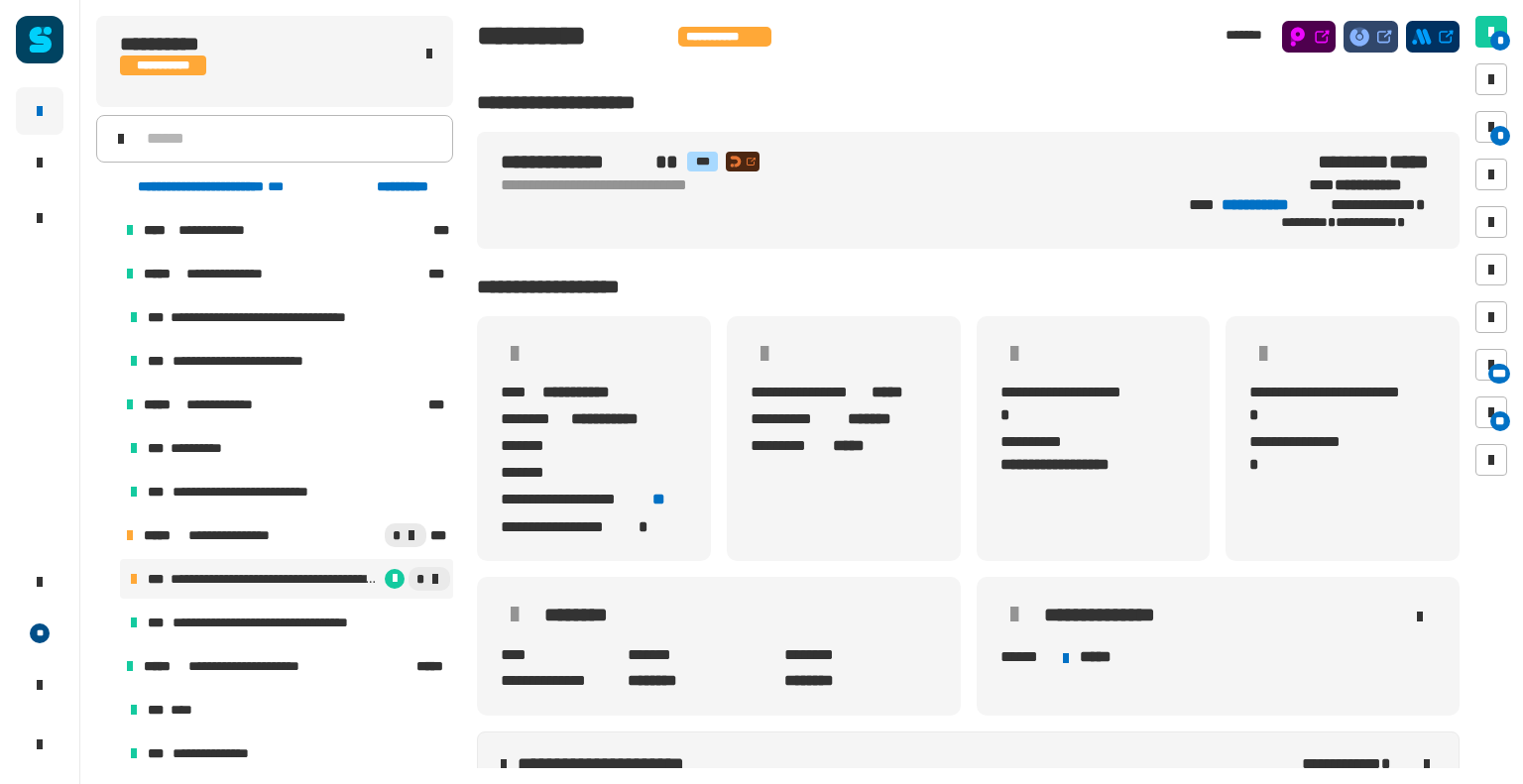 click on "**********" at bounding box center [275, 579] 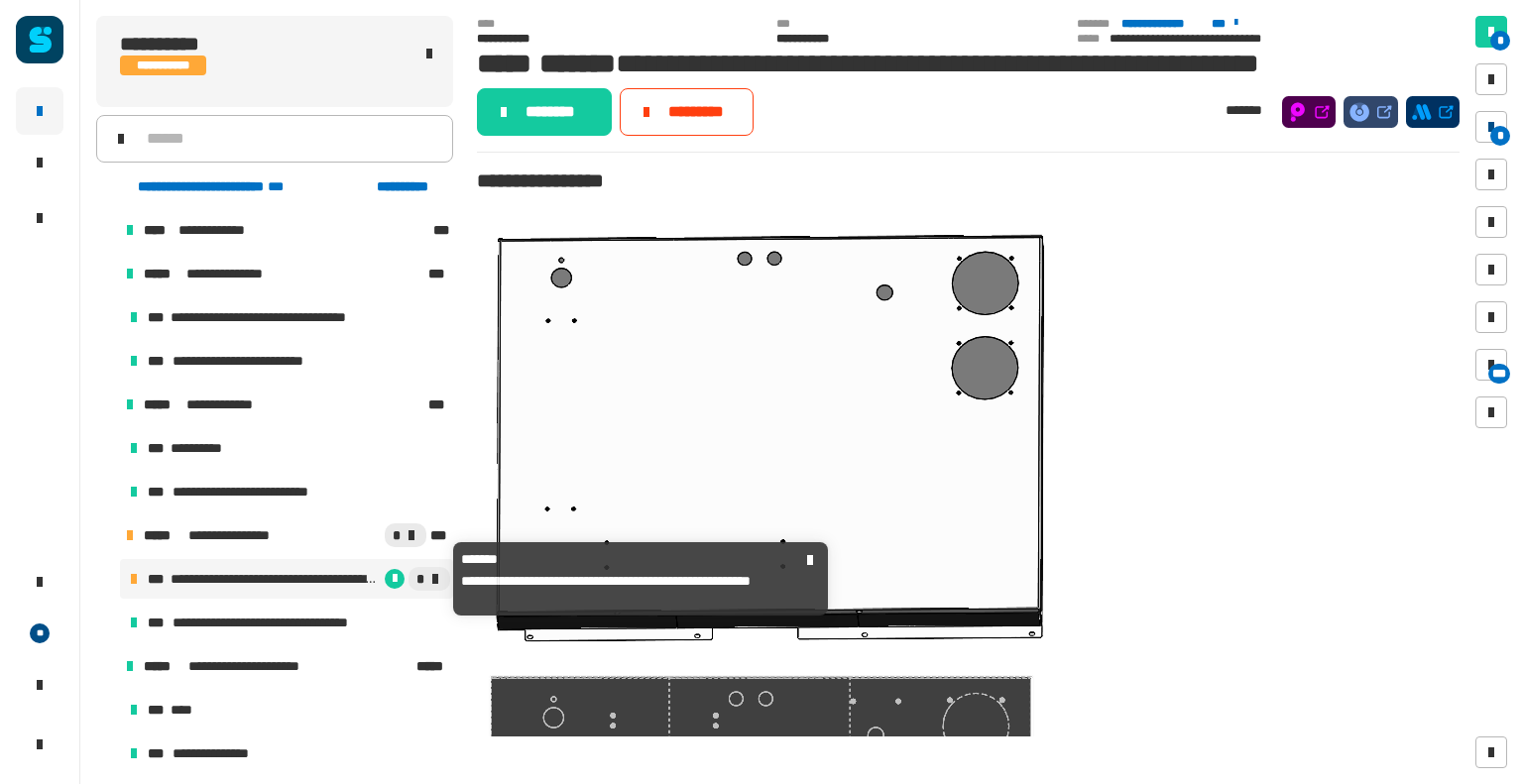 click at bounding box center [1491, 127] 